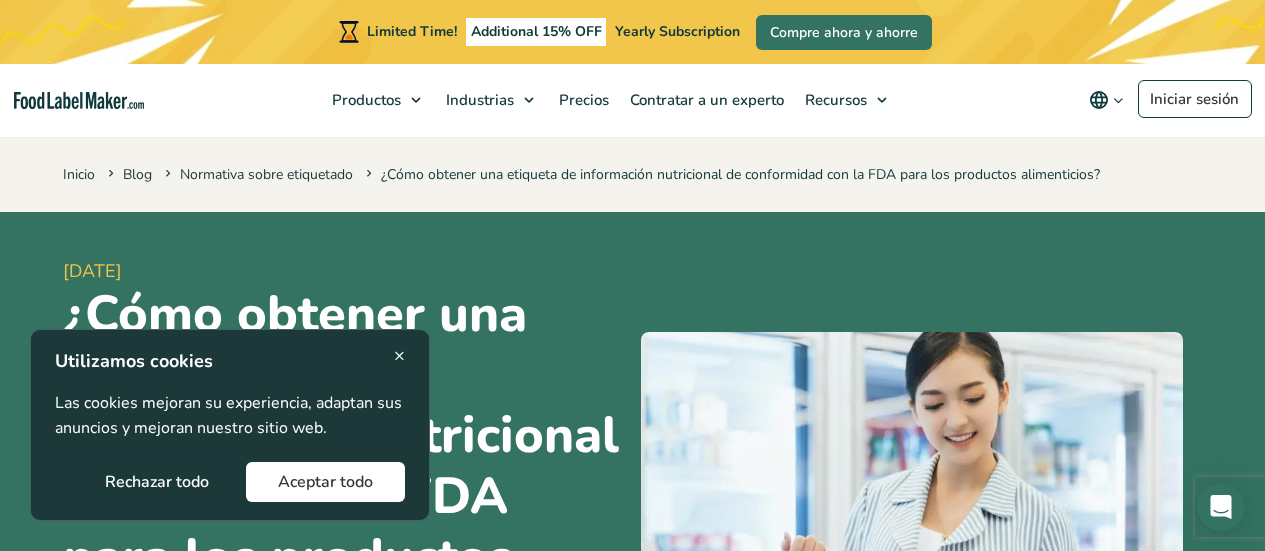 scroll, scrollTop: 1078, scrollLeft: 0, axis: vertical 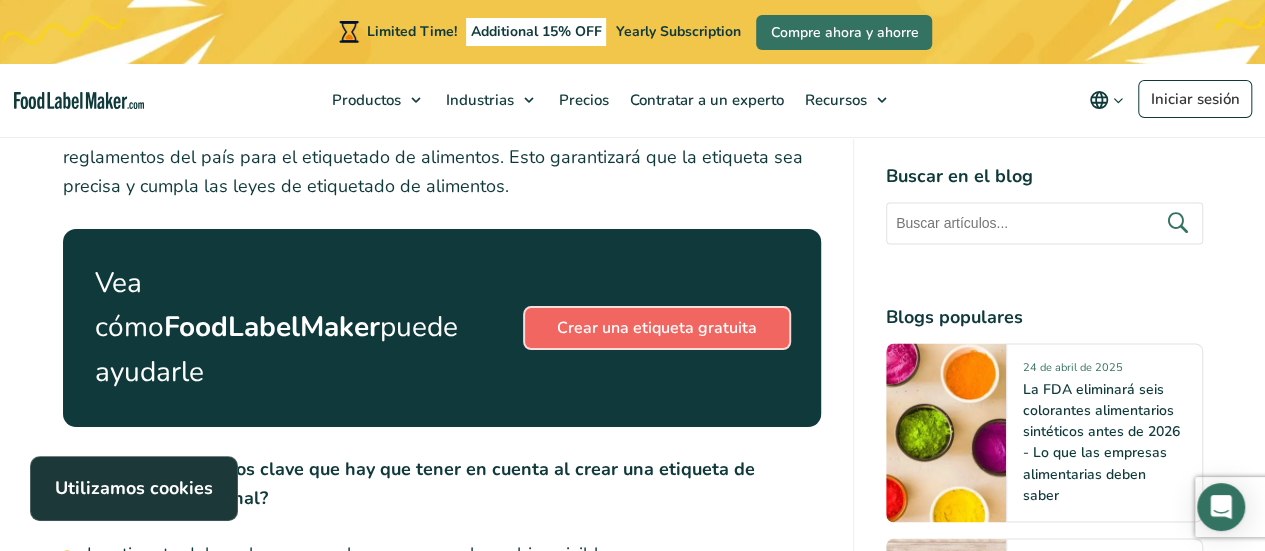 click on "Crear una etiqueta gratuita" at bounding box center (657, 328) 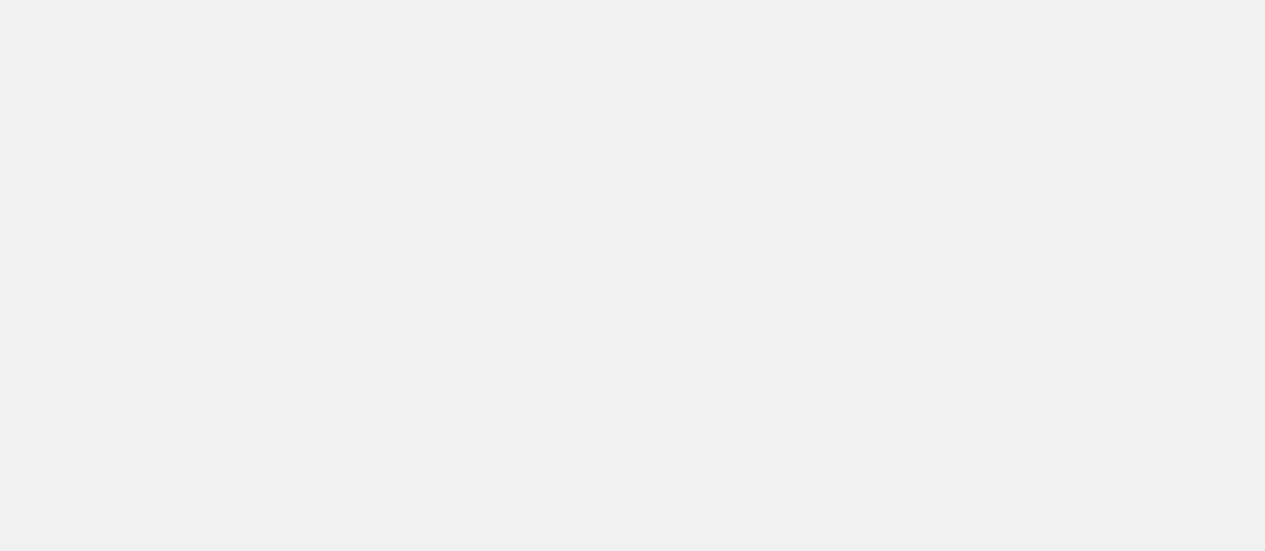 scroll, scrollTop: 0, scrollLeft: 0, axis: both 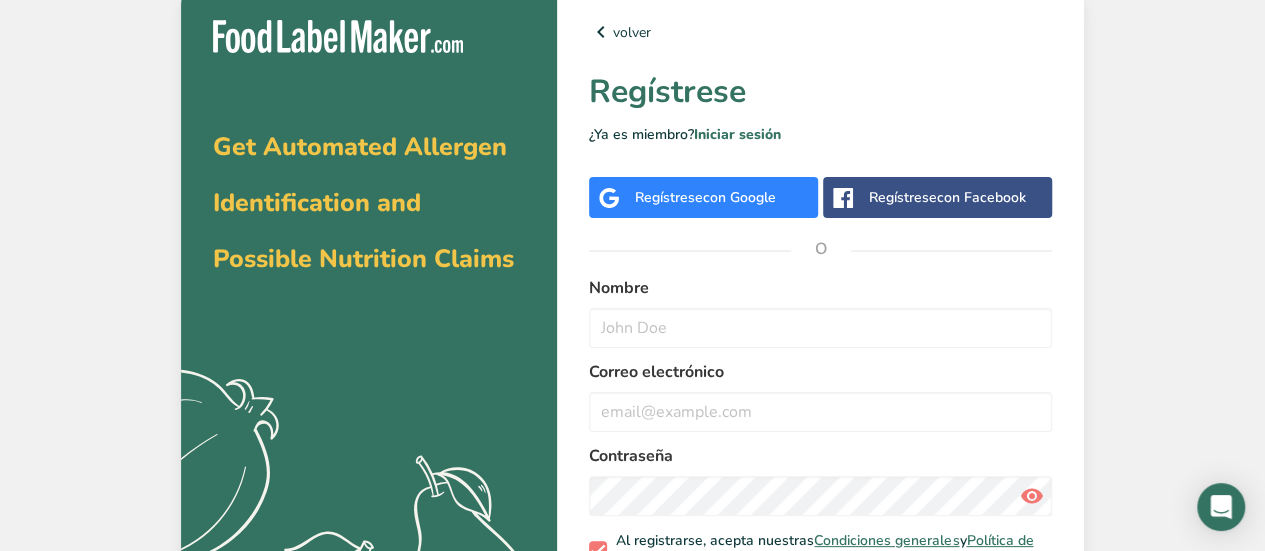 click on "con Google" at bounding box center (739, 197) 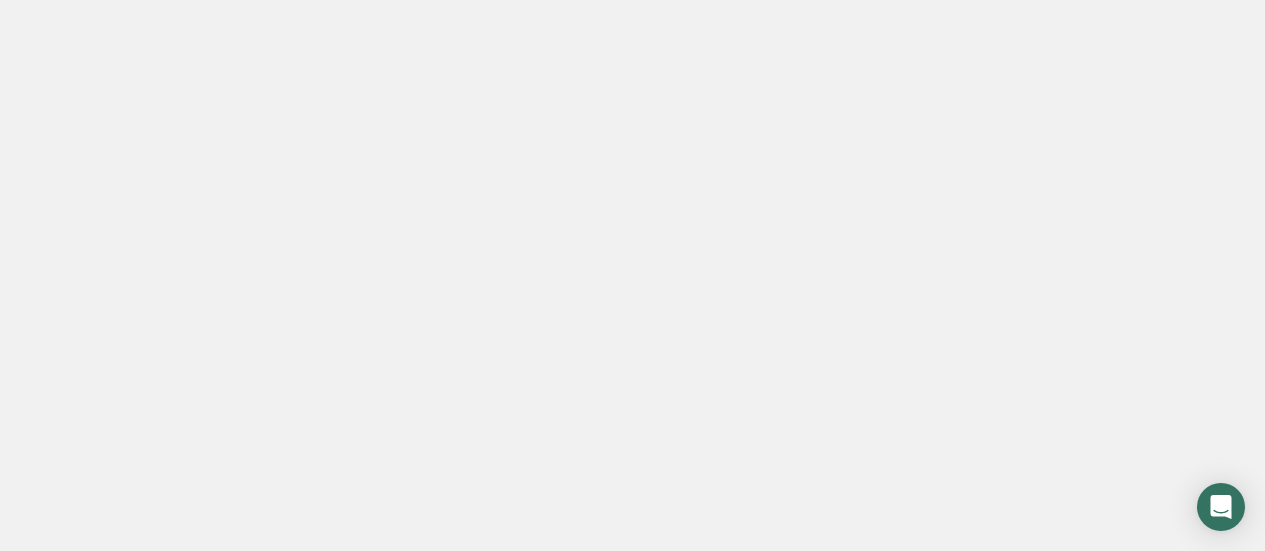 scroll, scrollTop: 0, scrollLeft: 0, axis: both 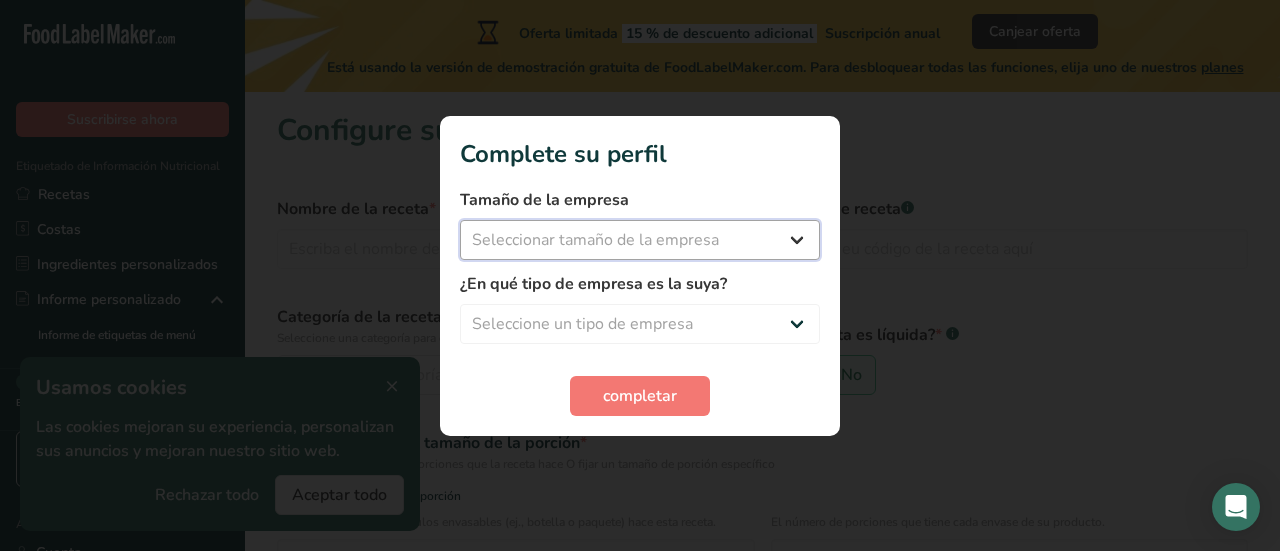 click on "Seleccionar tamaño de la empresa
Menos de 10 empleados
De 10 a 50 empleados
De 51 a 500 empleados
Más de 500 empleados" at bounding box center [640, 240] 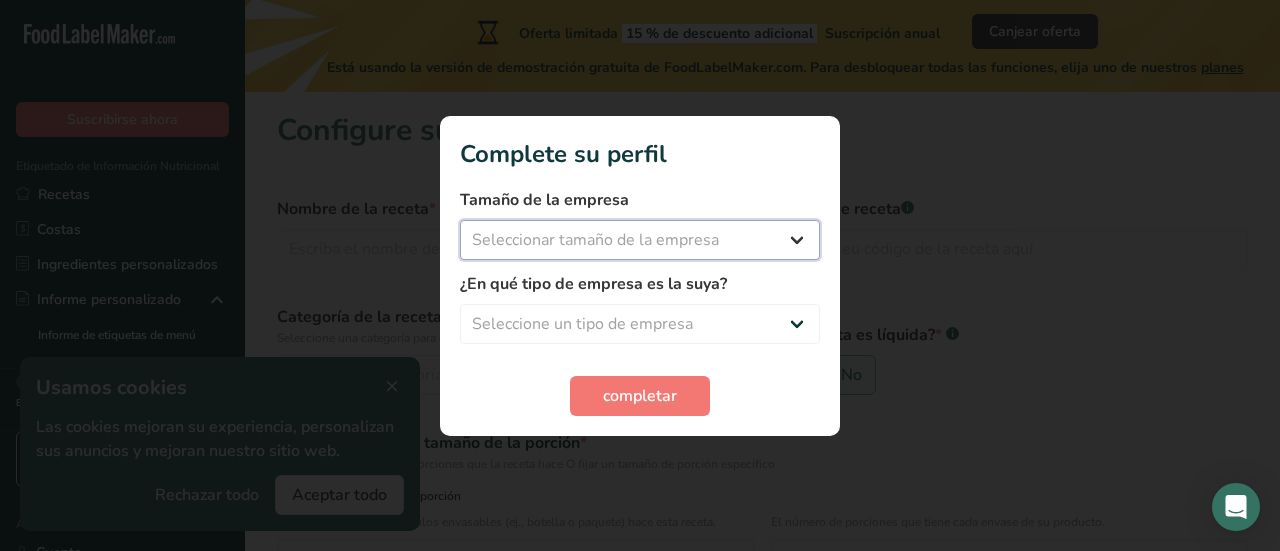 select on "1" 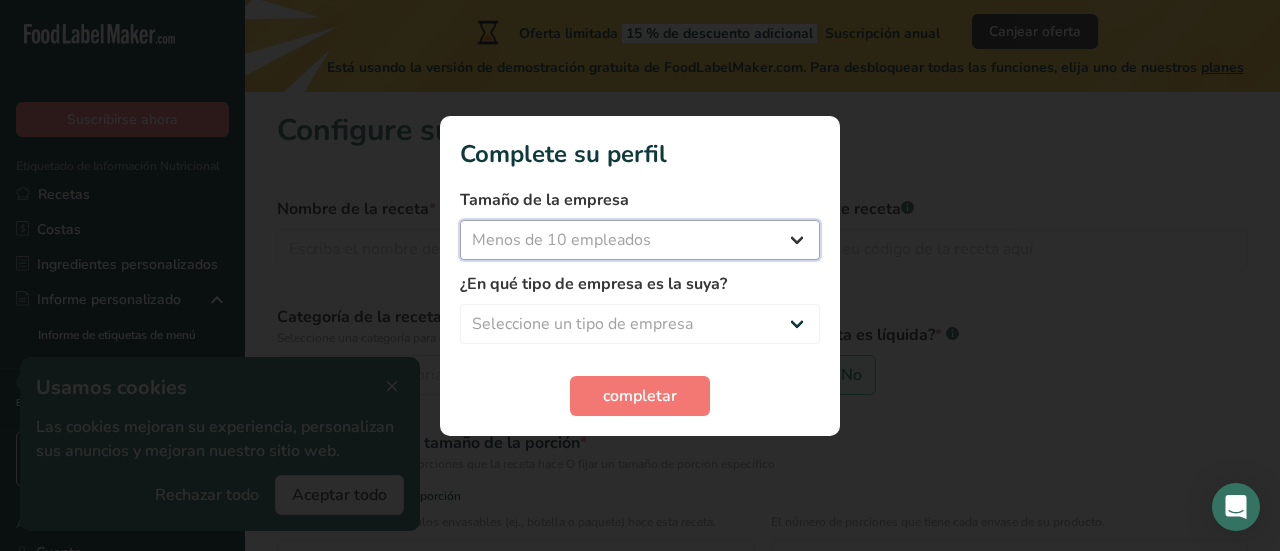 click on "Seleccionar tamaño de la empresa
Menos de 10 empleados
De 10 a 50 empleados
De 51 a 500 empleados
Más de 500 empleados" at bounding box center [640, 240] 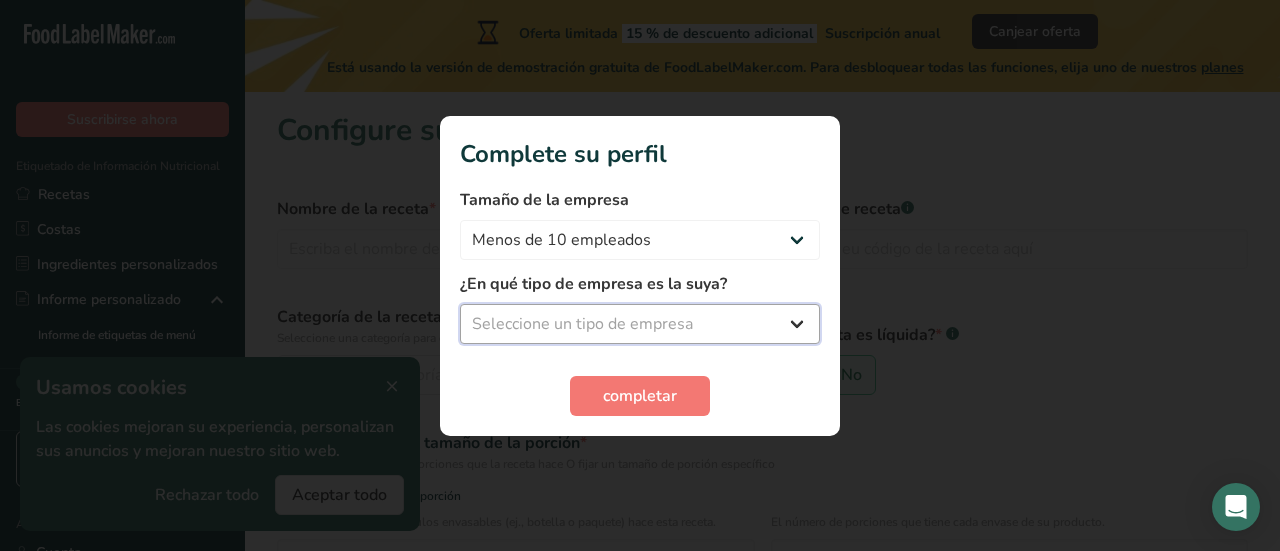 click on "Seleccione un tipo de empresa
Fabricante de alimentos envasados
Restaurante y cafetería
Panadería
Empresa de comidas preparadas y cáterin
Nutricionista
Bloguero gastronómico
Entrenador personal
Otro" at bounding box center [640, 324] 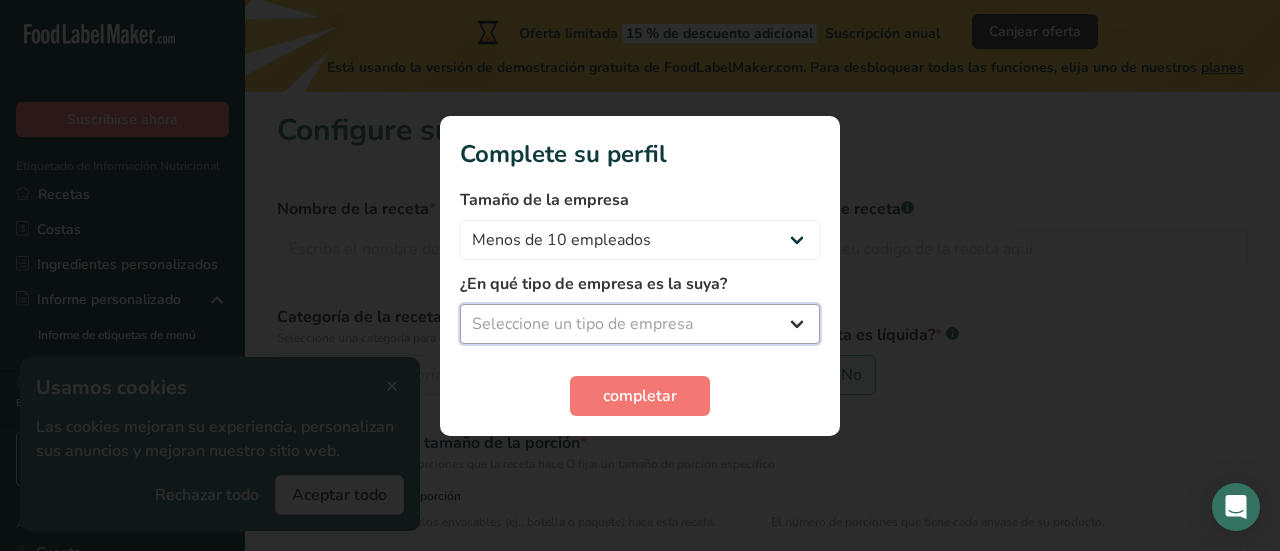 select on "4" 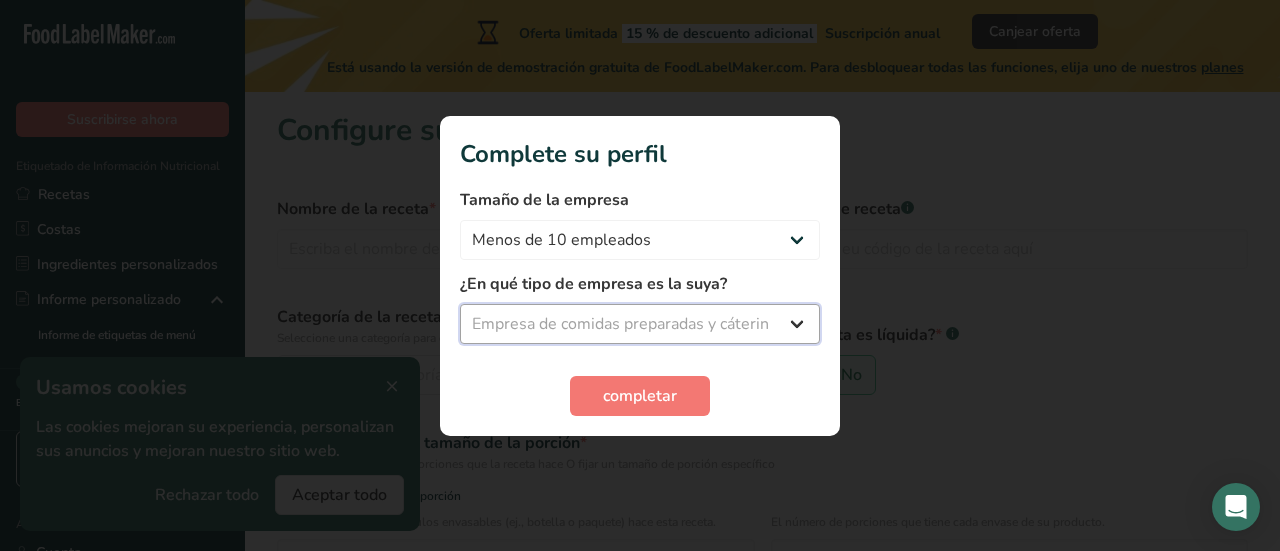 click on "Seleccione un tipo de empresa
Fabricante de alimentos envasados
Restaurante y cafetería
Panadería
Empresa de comidas preparadas y cáterin
Nutricionista
Bloguero gastronómico
Entrenador personal
Otro" at bounding box center [640, 324] 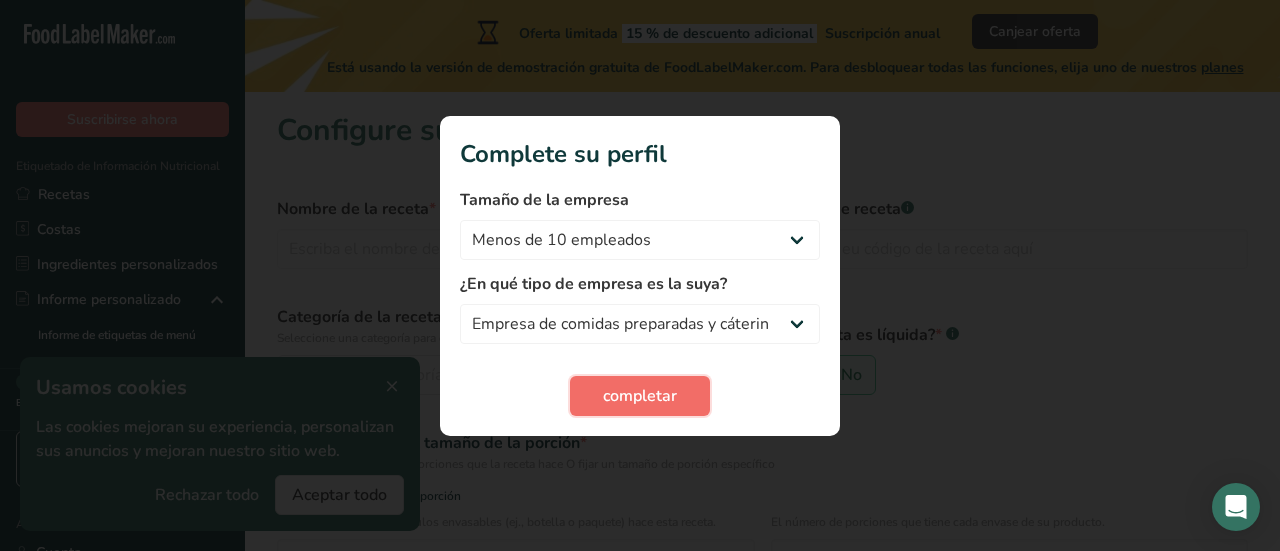 click on "completar" at bounding box center [640, 396] 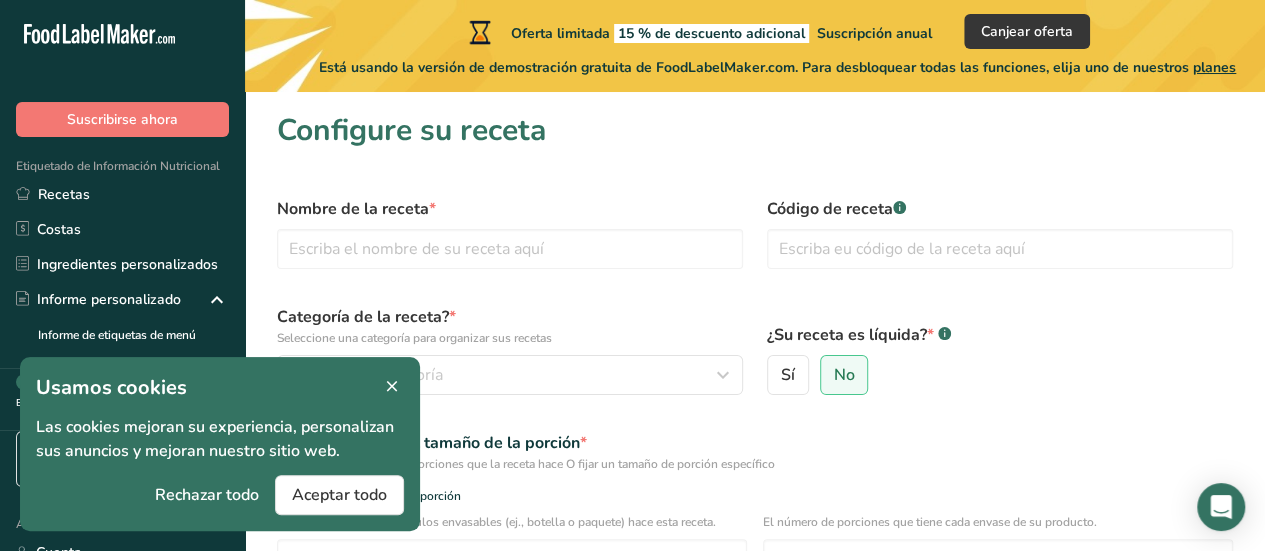 click at bounding box center (392, 387) 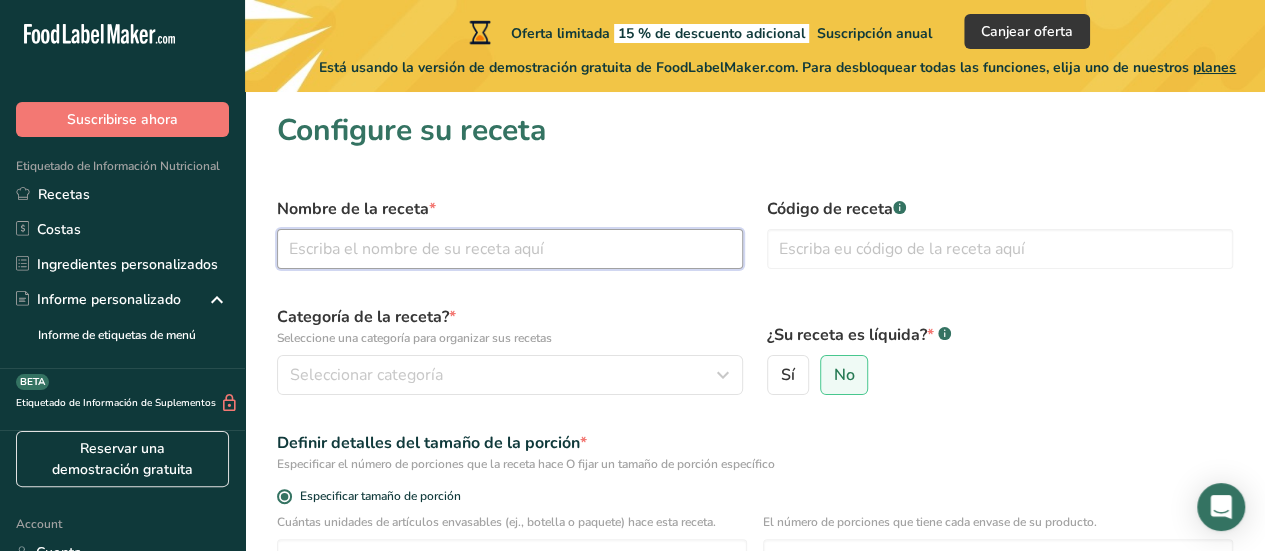 click at bounding box center [510, 249] 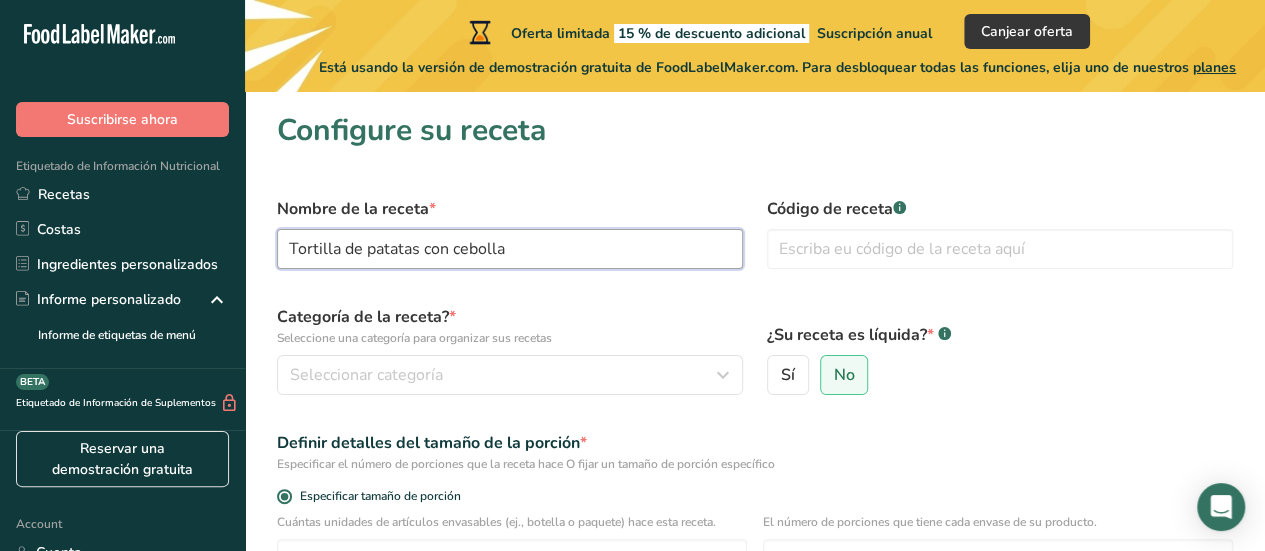 type on "Tortilla de patatas con cebolla" 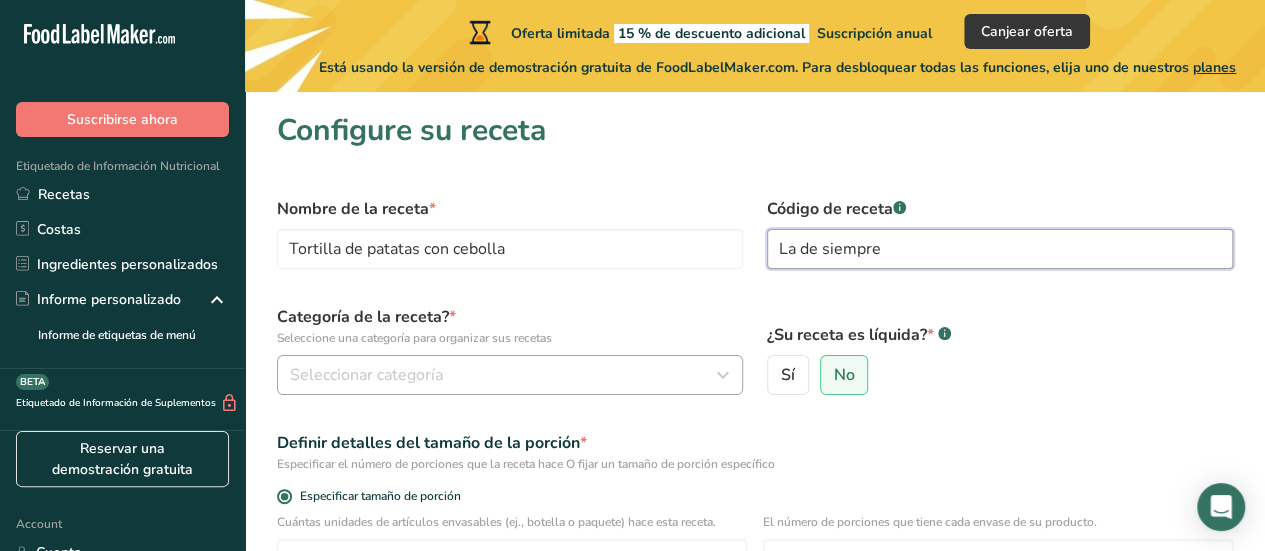 type on "La de siempre" 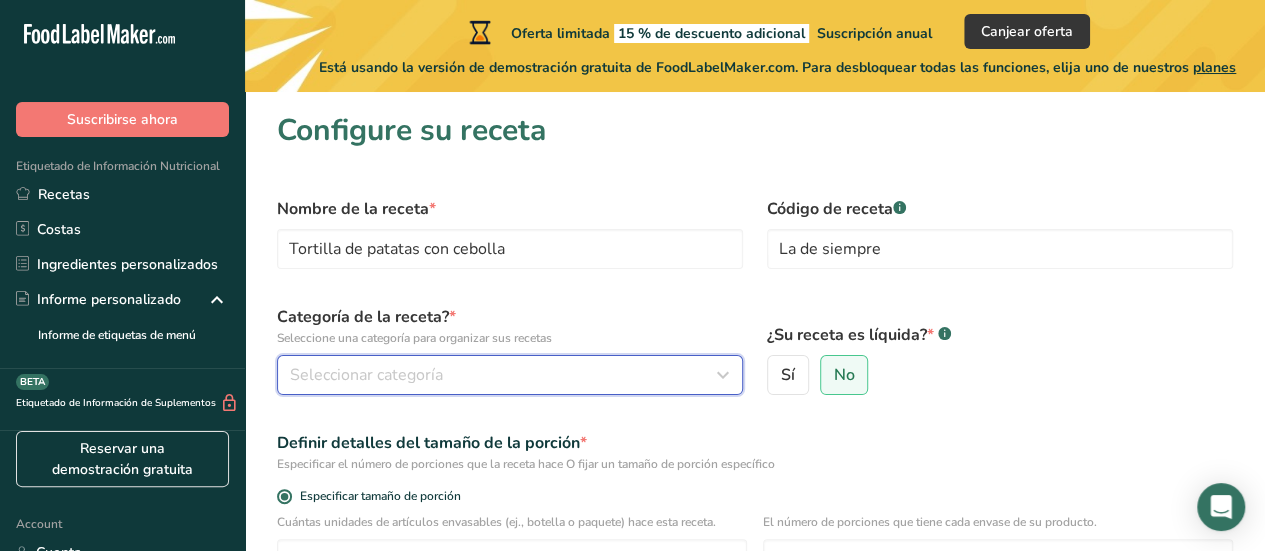 click on "Seleccionar categoría" at bounding box center (504, 375) 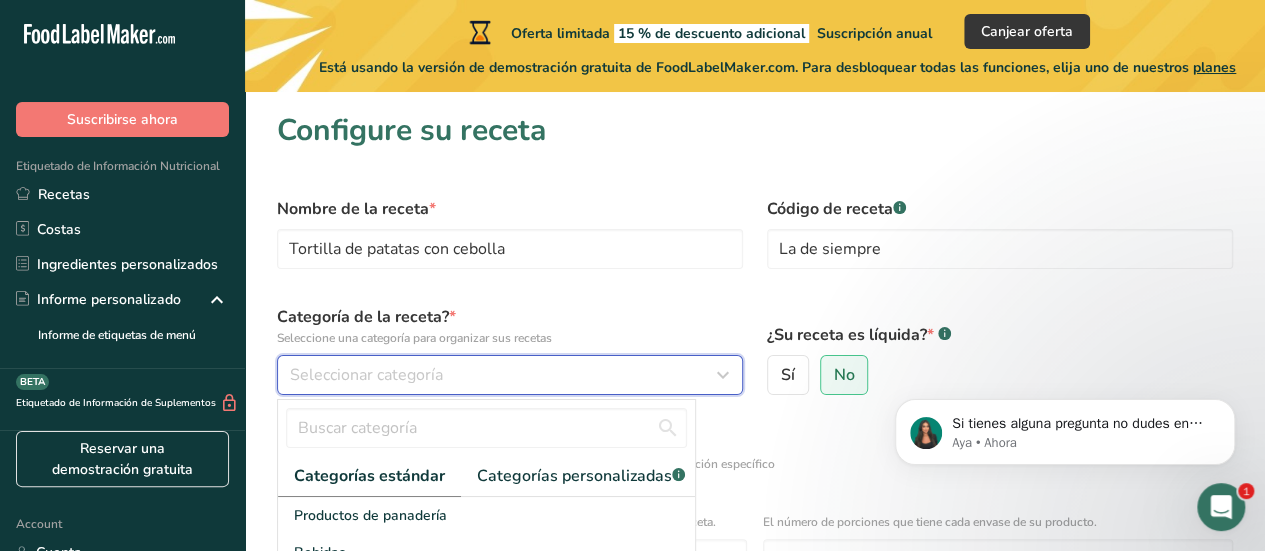 scroll, scrollTop: 0, scrollLeft: 0, axis: both 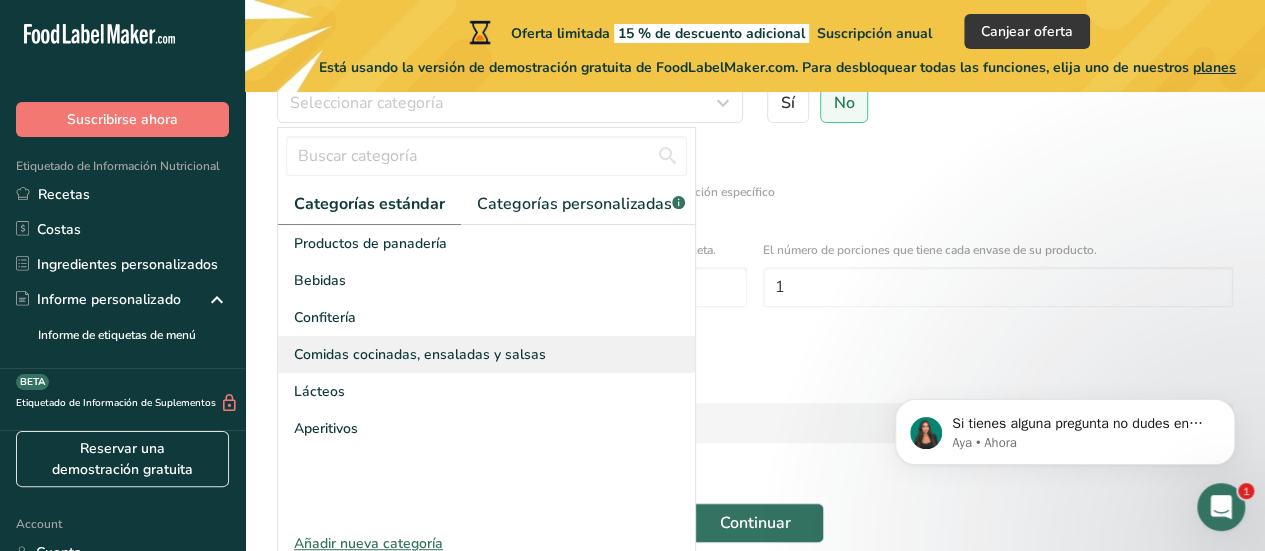 click on "Comidas cocinadas, ensaladas y salsas" at bounding box center [420, 354] 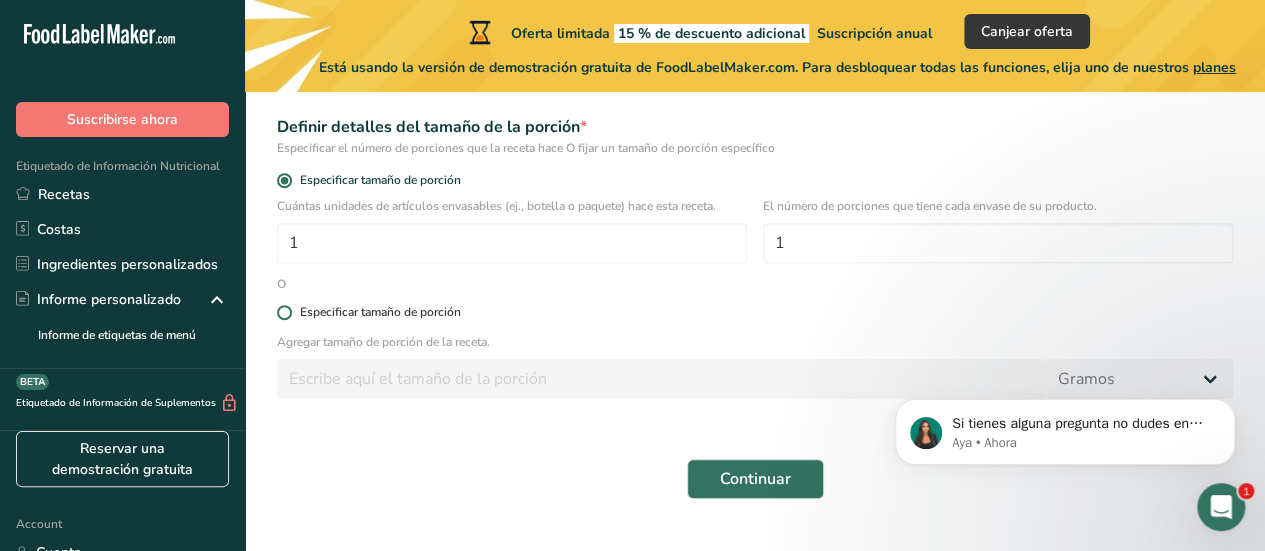 scroll, scrollTop: 360, scrollLeft: 0, axis: vertical 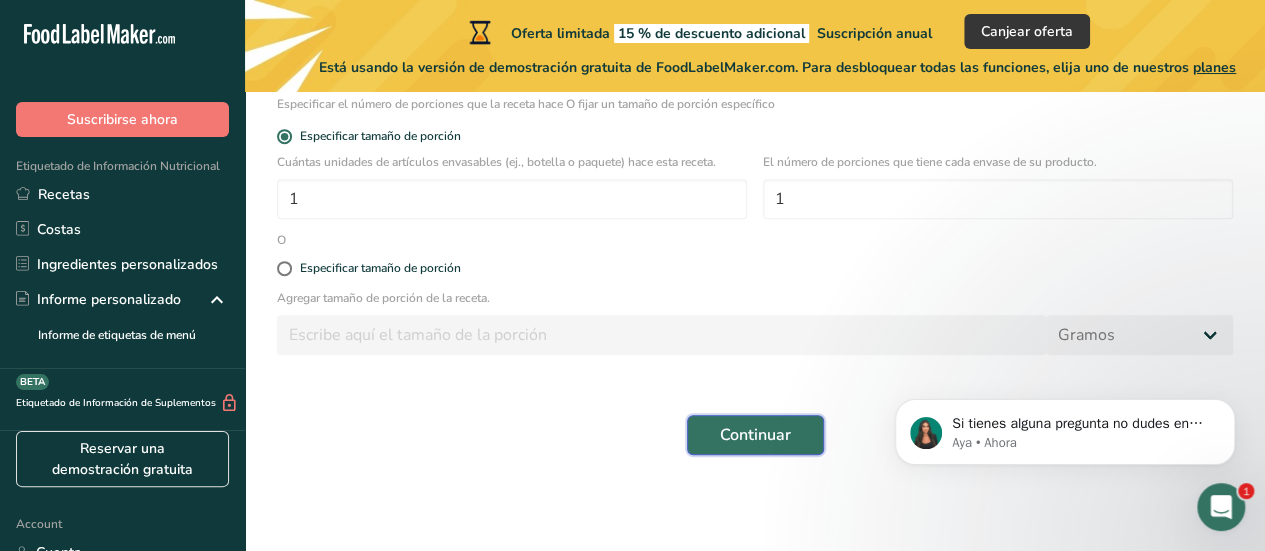 click on "Continuar" at bounding box center (755, 435) 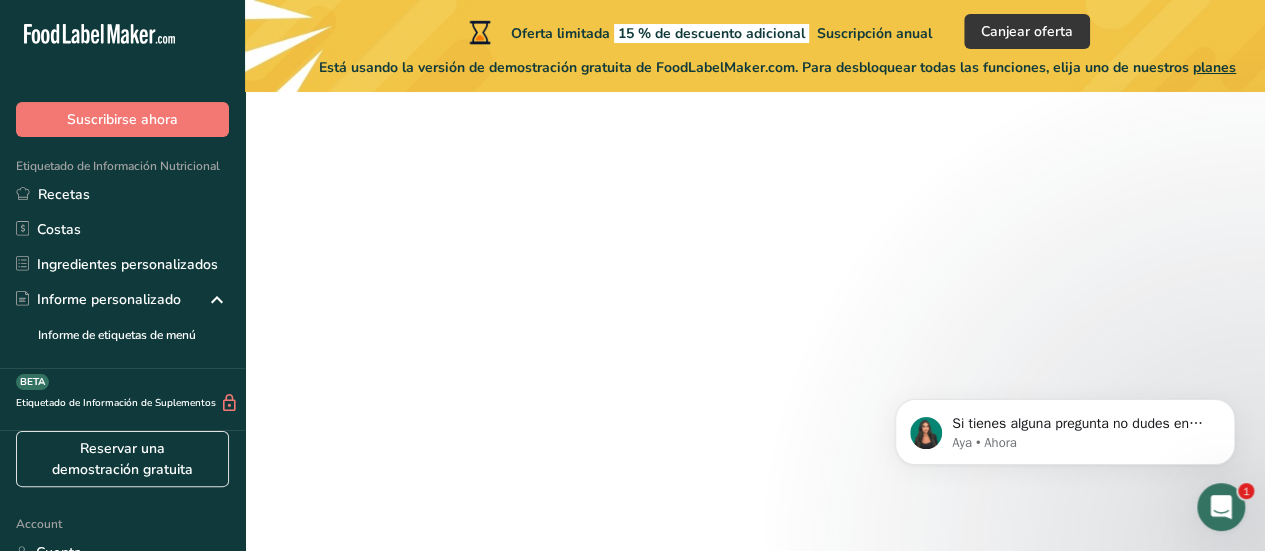 scroll, scrollTop: 0, scrollLeft: 0, axis: both 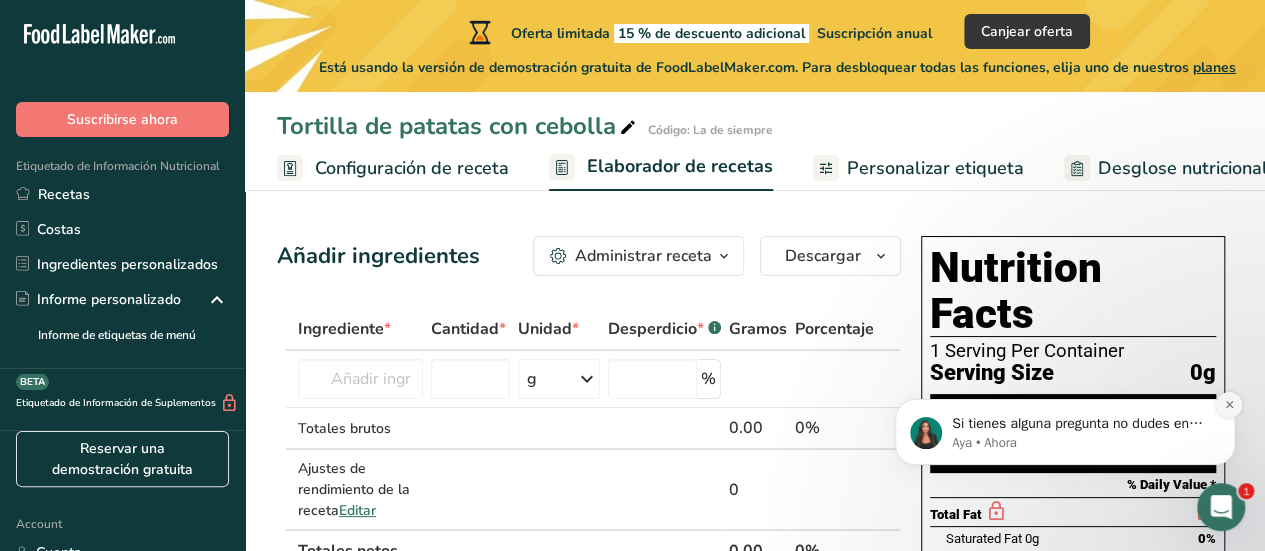 click 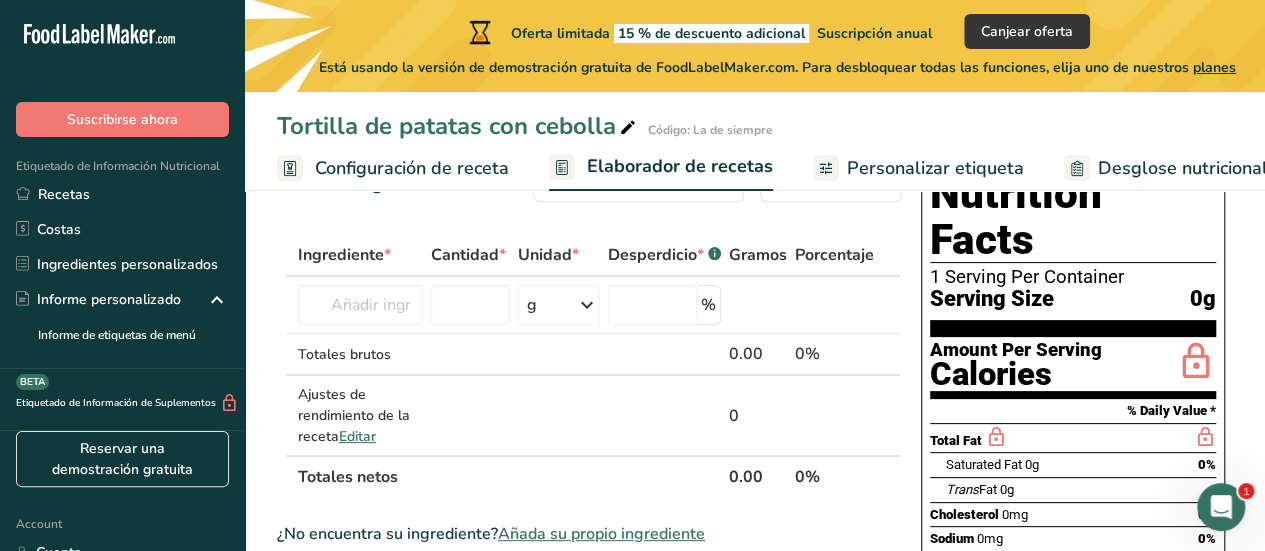 scroll, scrollTop: 95, scrollLeft: 0, axis: vertical 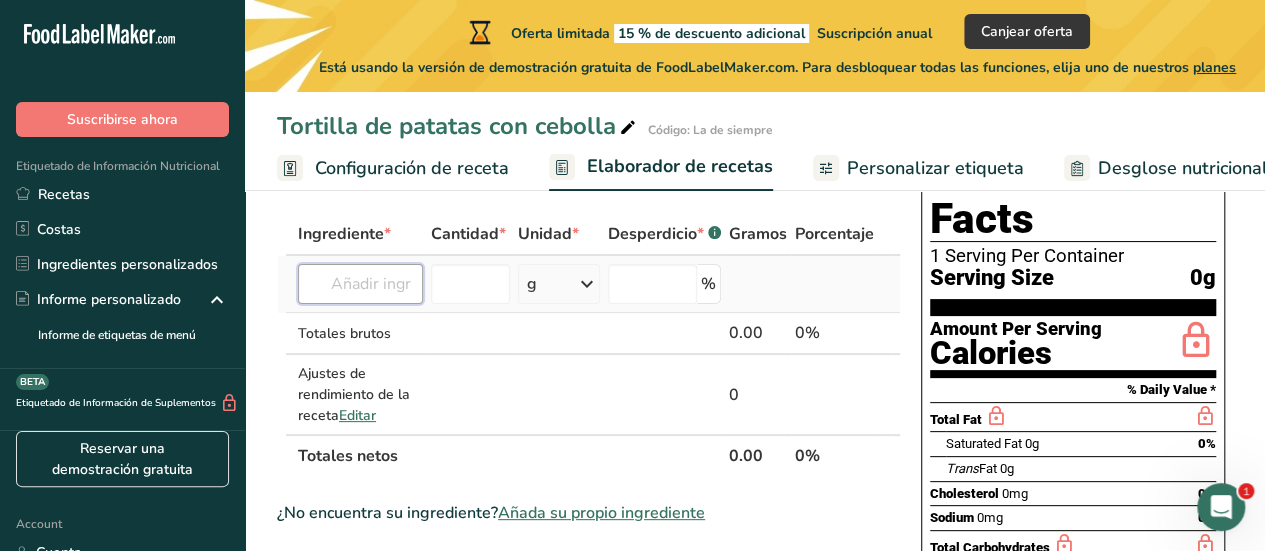 click at bounding box center [360, 284] 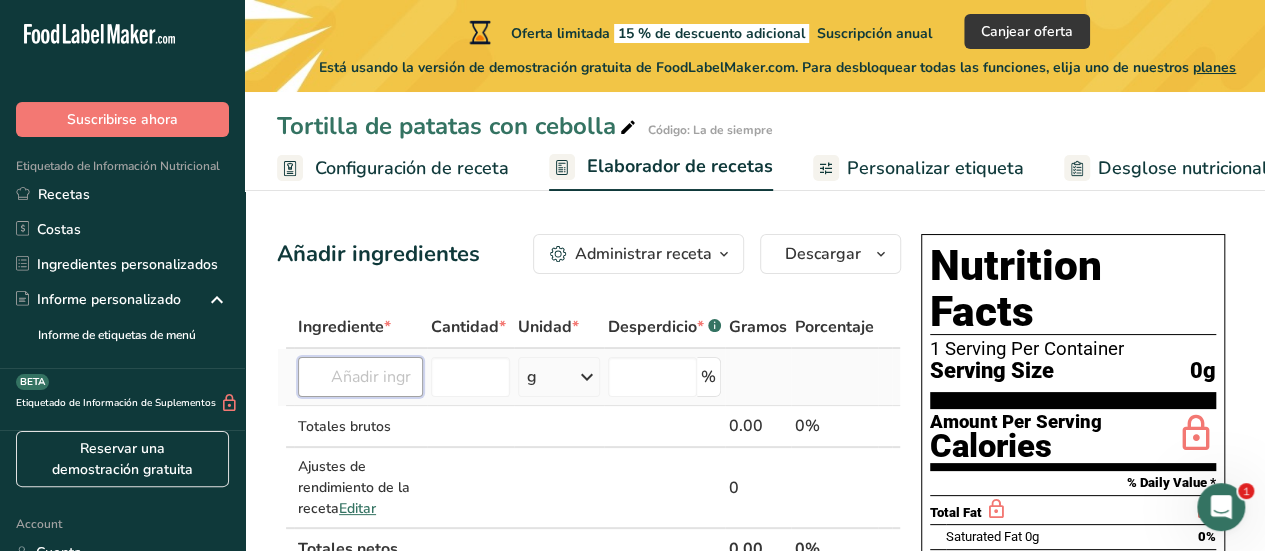 scroll, scrollTop: 0, scrollLeft: 0, axis: both 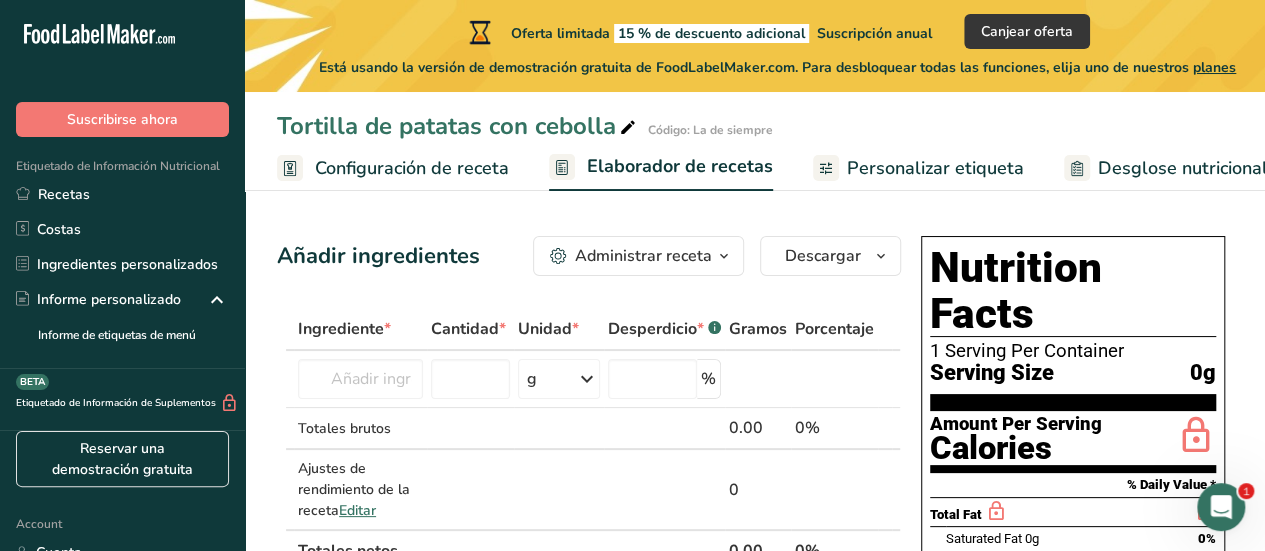 click on "Configuración de receta" at bounding box center [412, 168] 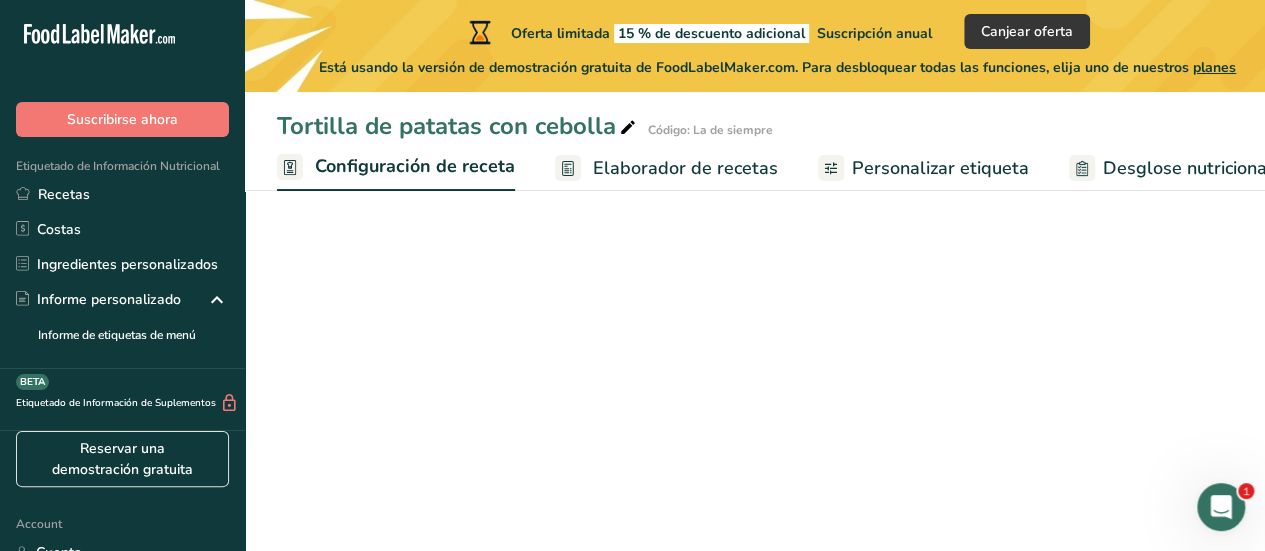 scroll, scrollTop: 0, scrollLeft: 6, axis: horizontal 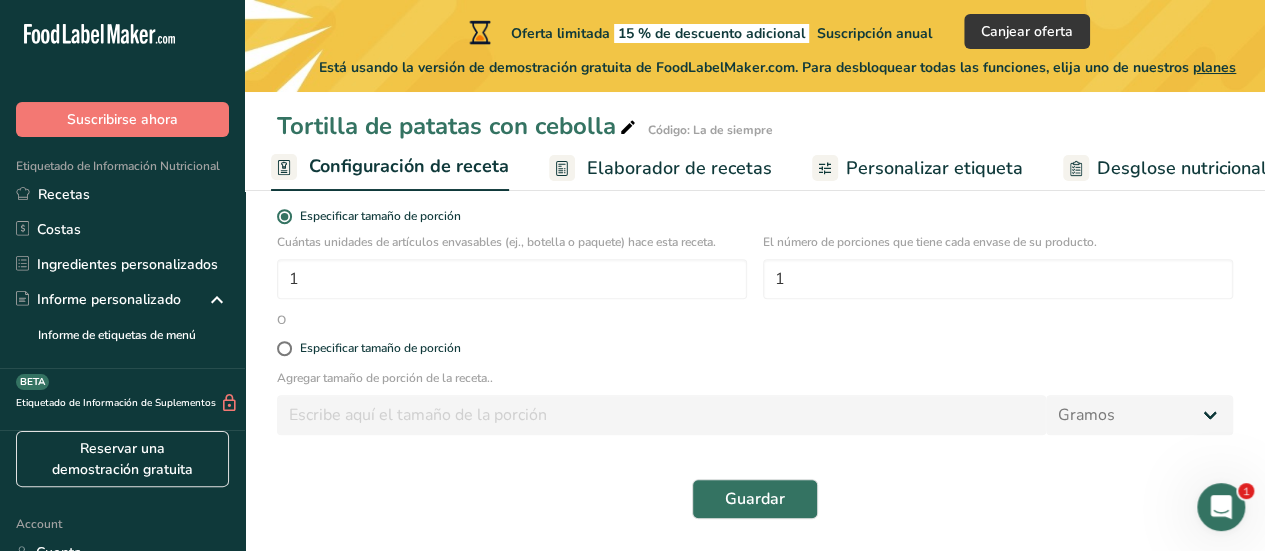 click on "Elaborador de recetas" at bounding box center (679, 168) 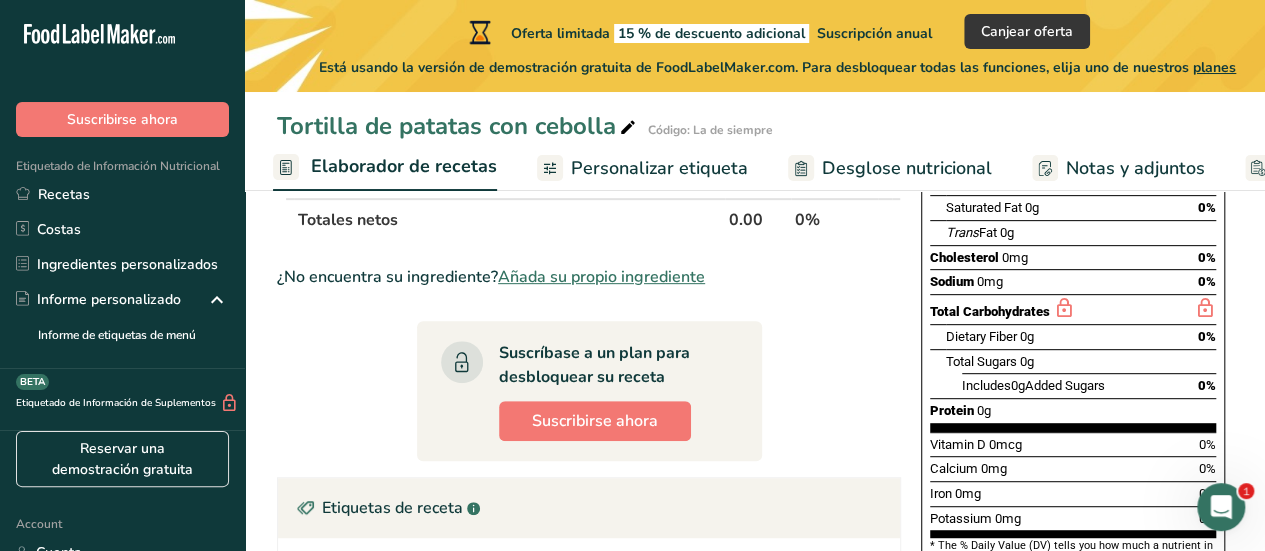 scroll, scrollTop: 0, scrollLeft: 278, axis: horizontal 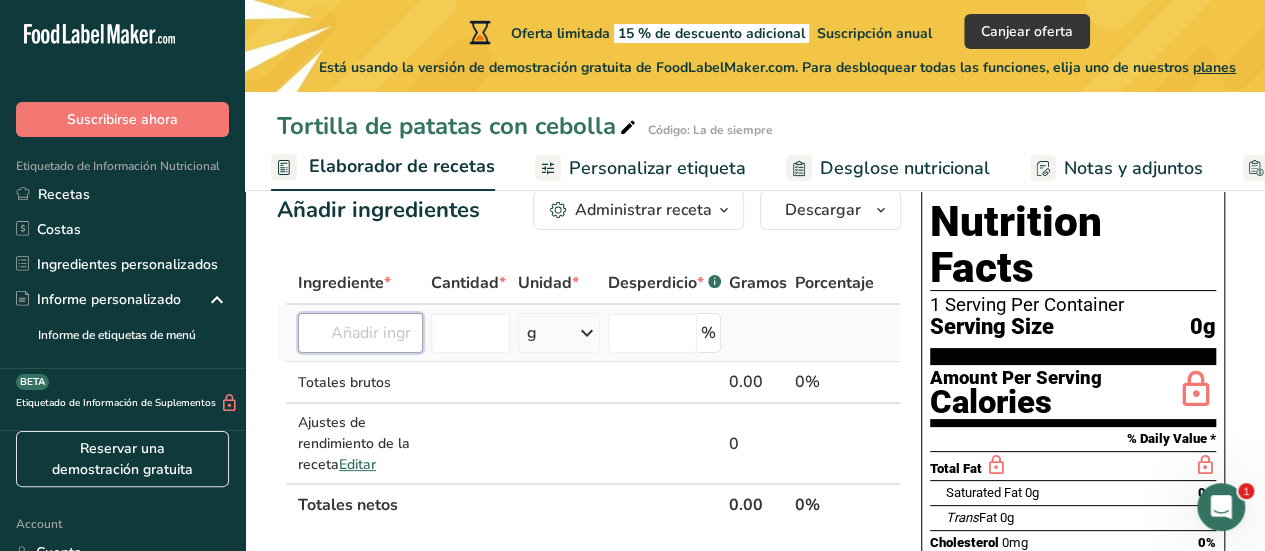 click at bounding box center (360, 333) 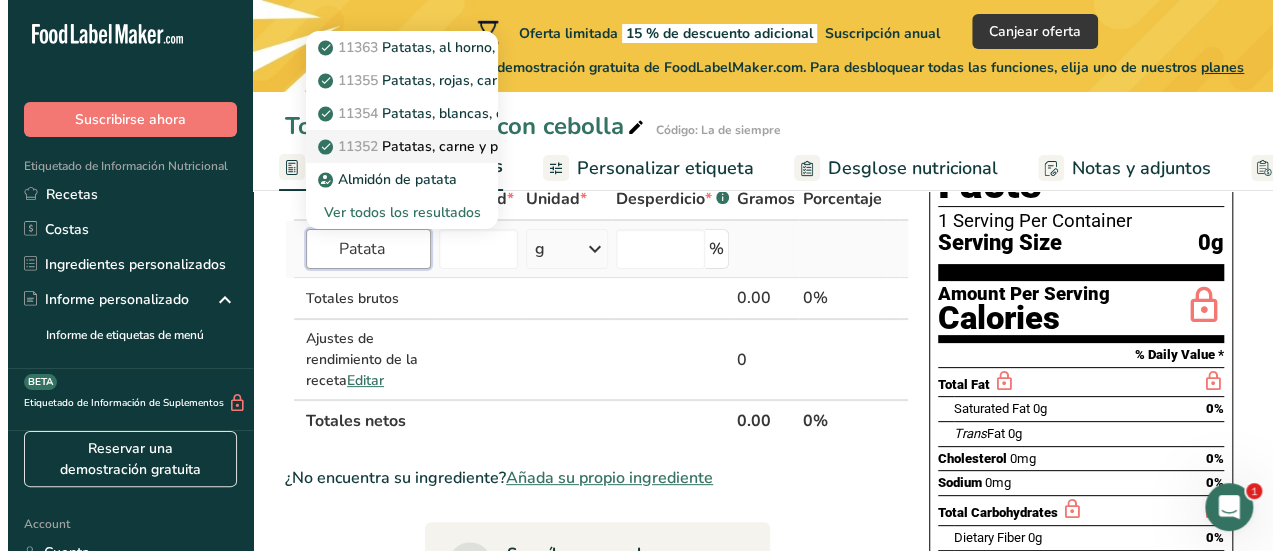 scroll, scrollTop: 0, scrollLeft: 0, axis: both 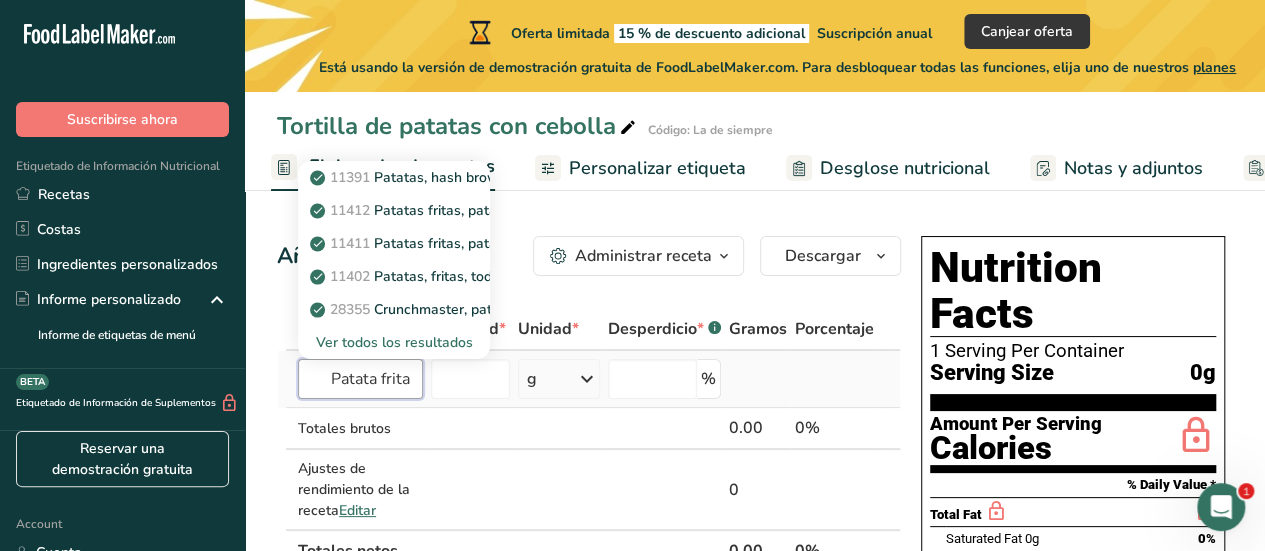 type on "Patata frita" 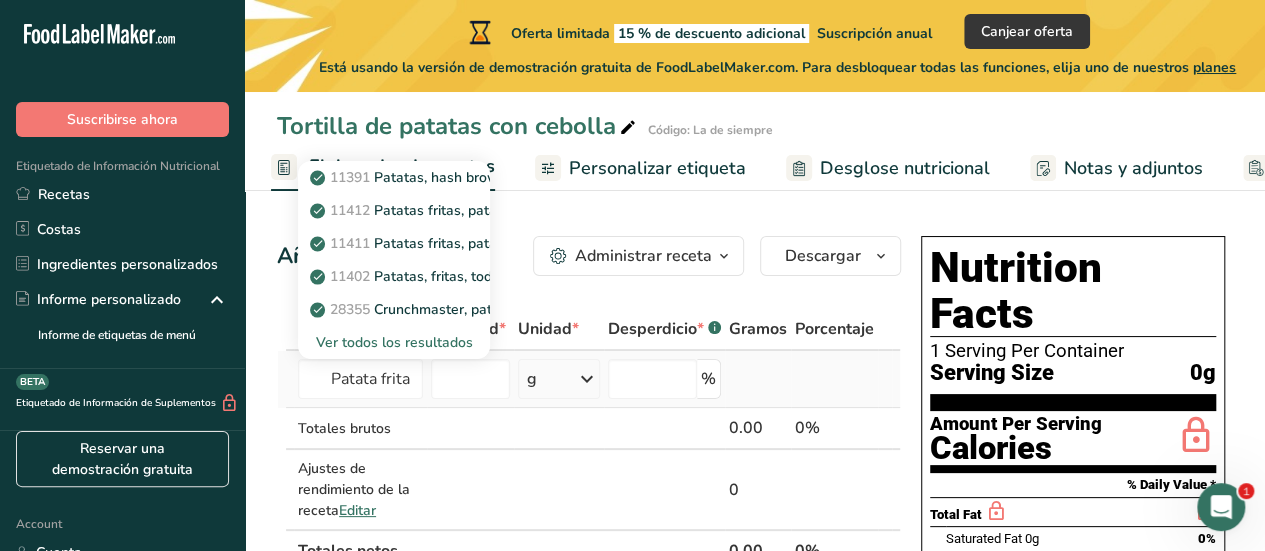 type 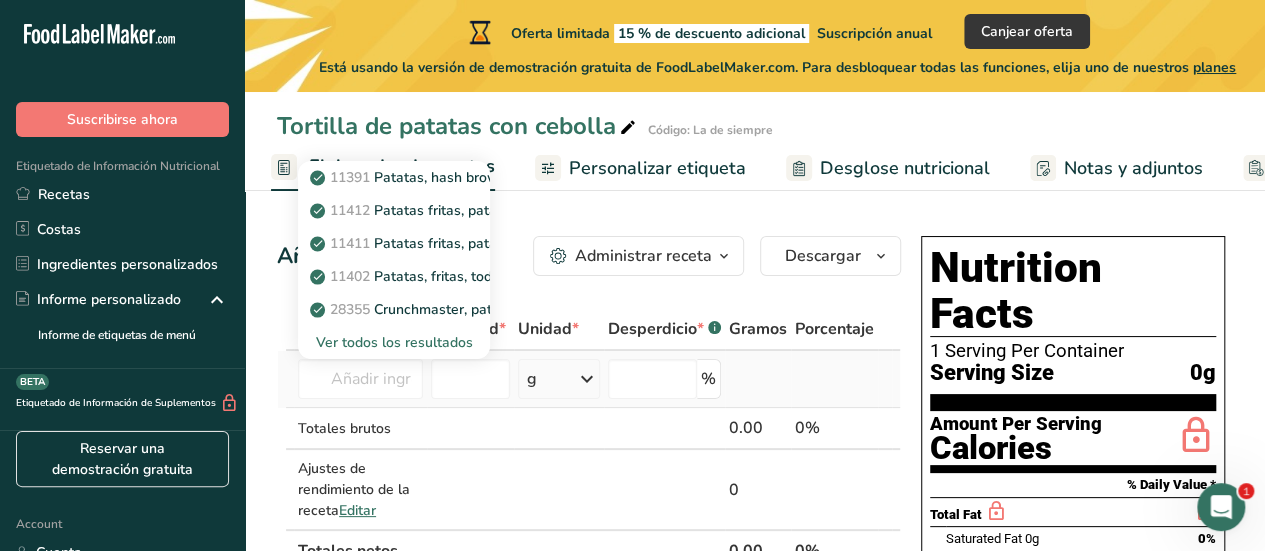 click on "Ver todos los resultados" at bounding box center [394, 342] 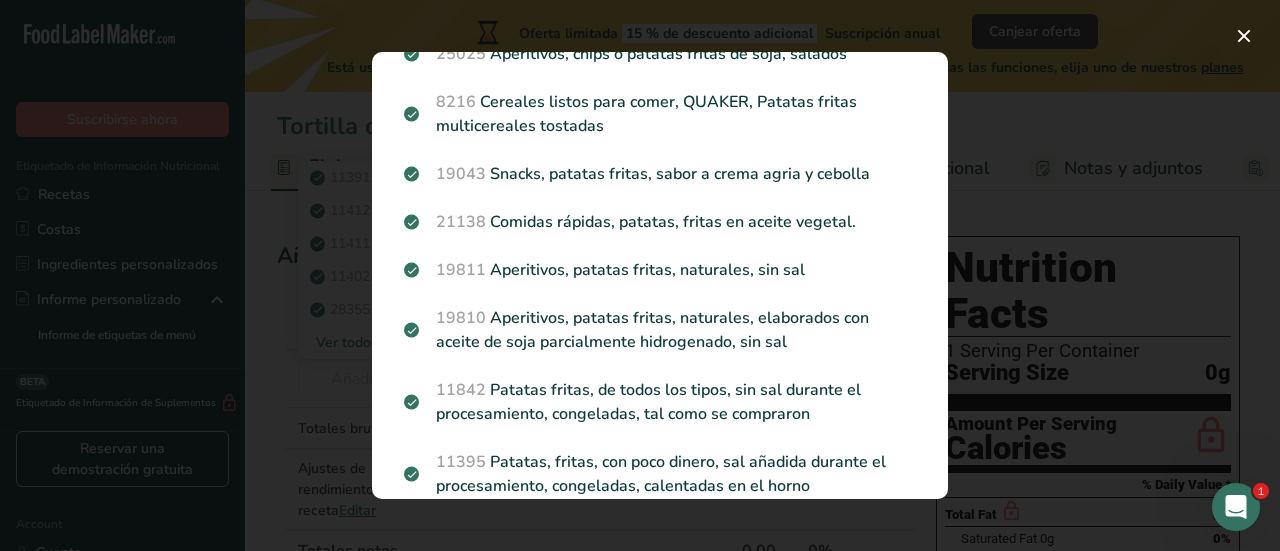 scroll, scrollTop: 563, scrollLeft: 0, axis: vertical 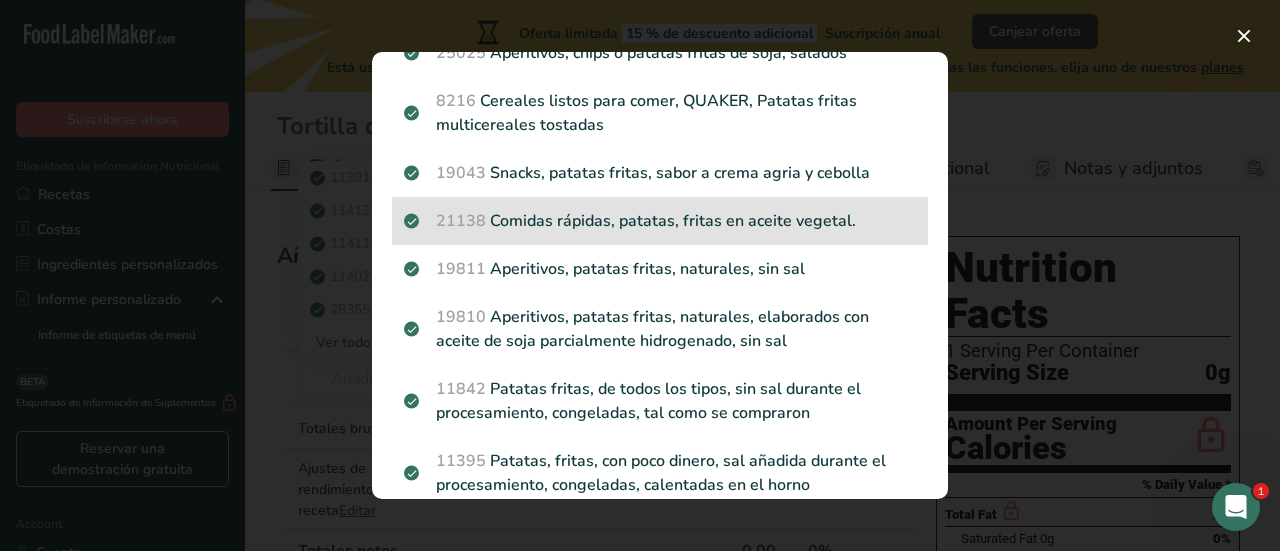click on "21138
Comidas rápidas, patatas, fritas en aceite vegetal." at bounding box center [660, 221] 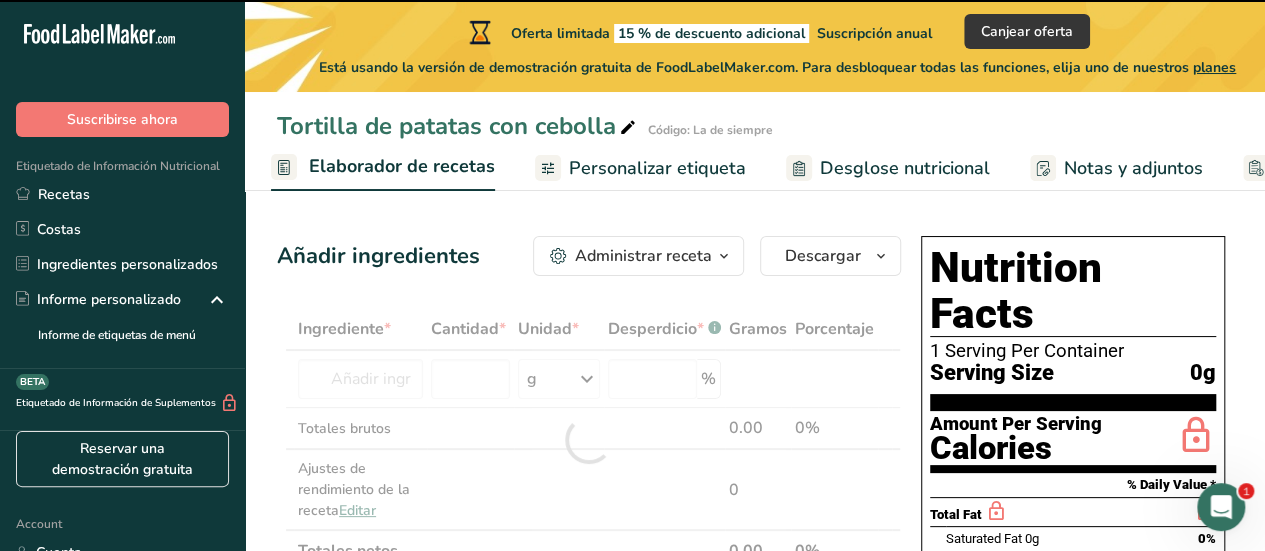 type on "0" 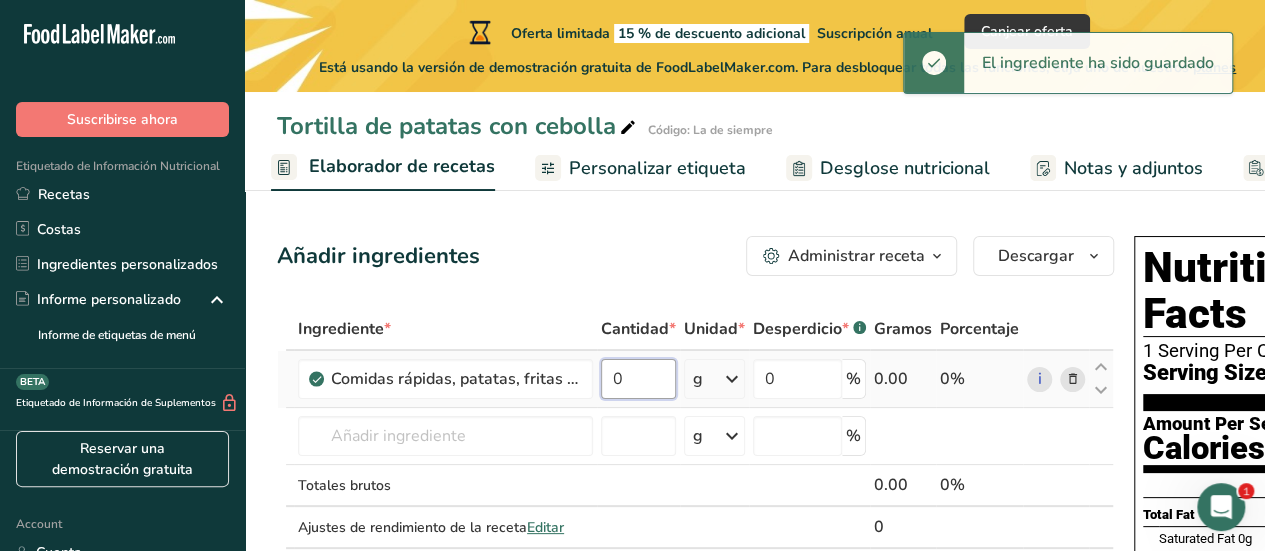 click on "0" at bounding box center [638, 379] 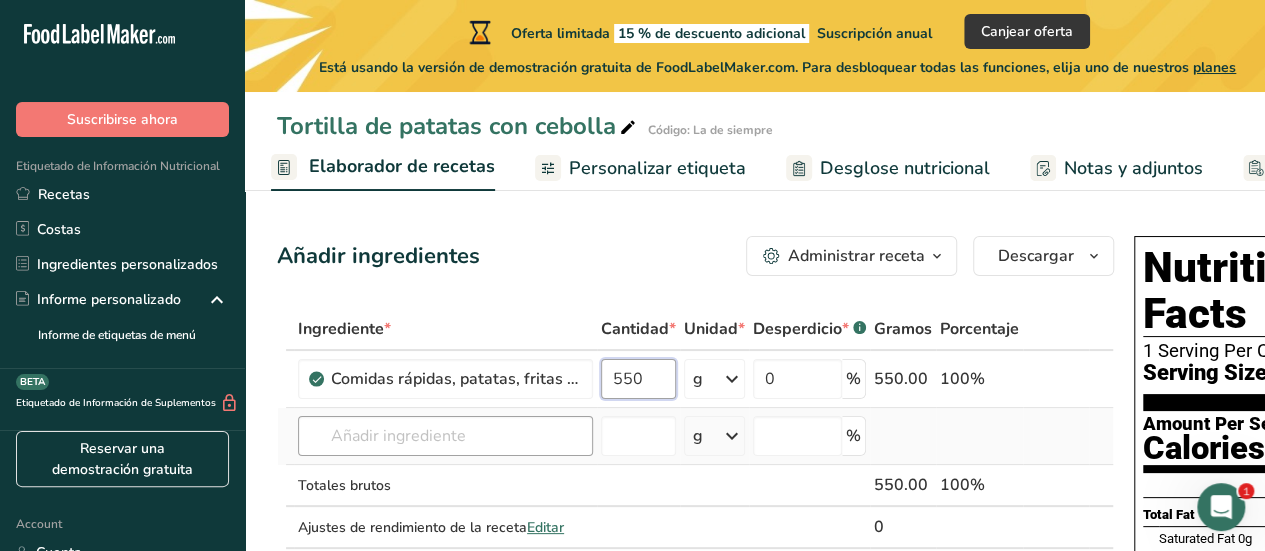 type on "550" 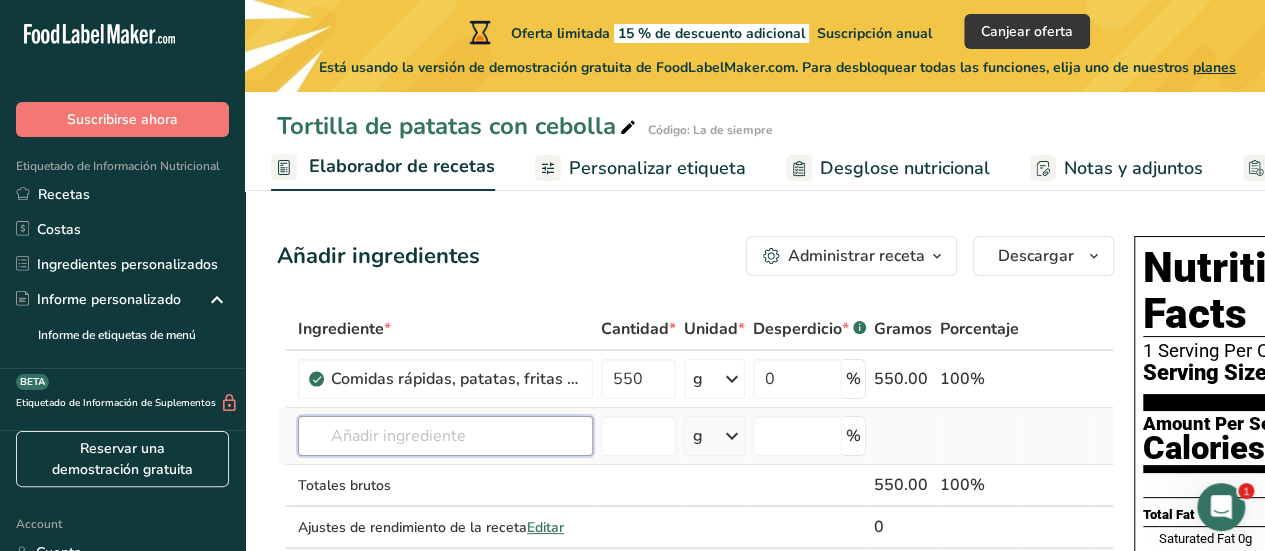 click on "Ingrediente *
Cantidad *
Unidad *
Desperdicio *   .a-a{fill:#347362;}.b-a{fill:#fff;}          Gramos
Porcentaje
Comidas rápidas, patatas, fritas en aceite vegetal.
550
g
Porciones
1 serving small
1 serving medium
1 serving large
Unidades de peso
g
kg
mg
Ver más
Unidades de volumen
litro
Las unidades de volumen requieren una conversión de densidad. Si conoce la densidad de su ingrediente, introdúzcala a continuación. De lo contrario, haga clic en "RIA", nuestra asistente regulatoria de IA, quien podrá ayudarle.
lb/pie³
g/cm³
Confirmar
mL" at bounding box center [695, 449] 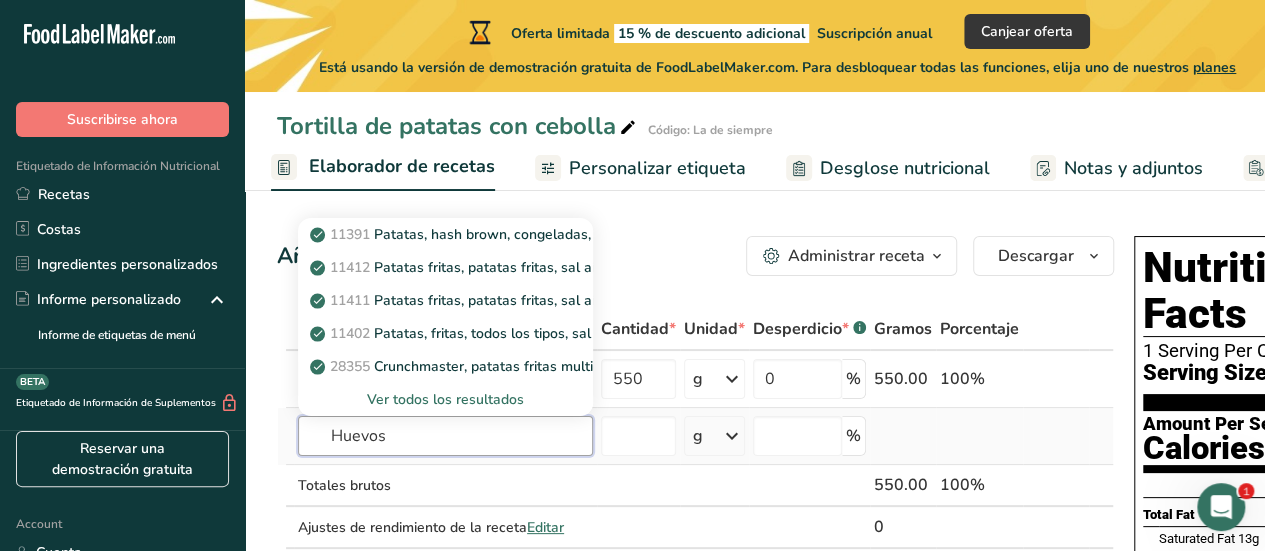 type on "Huevos" 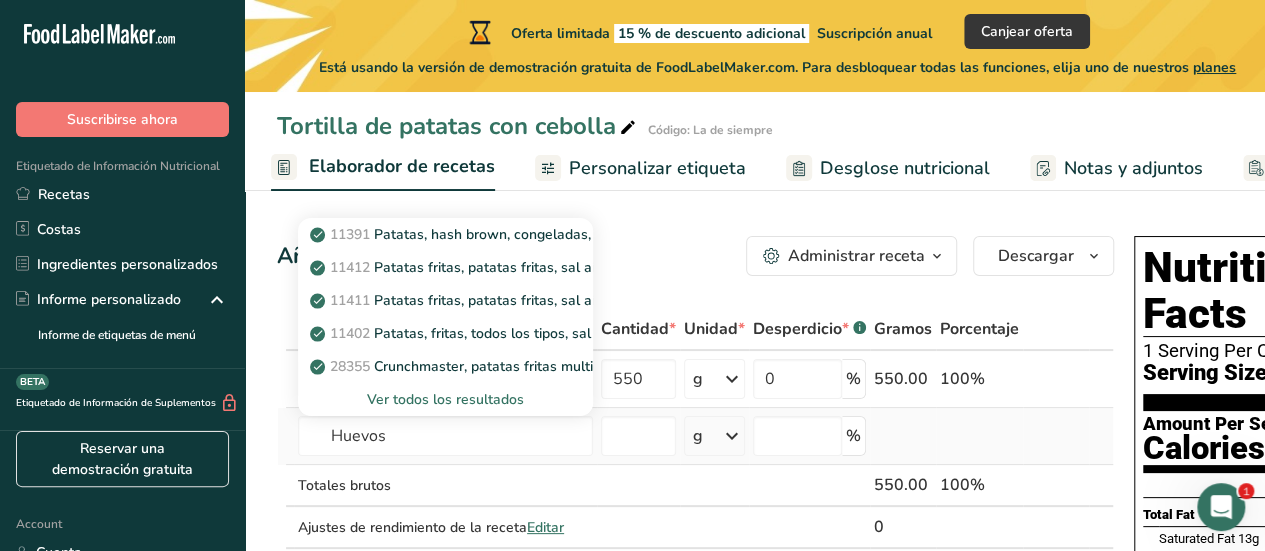 type 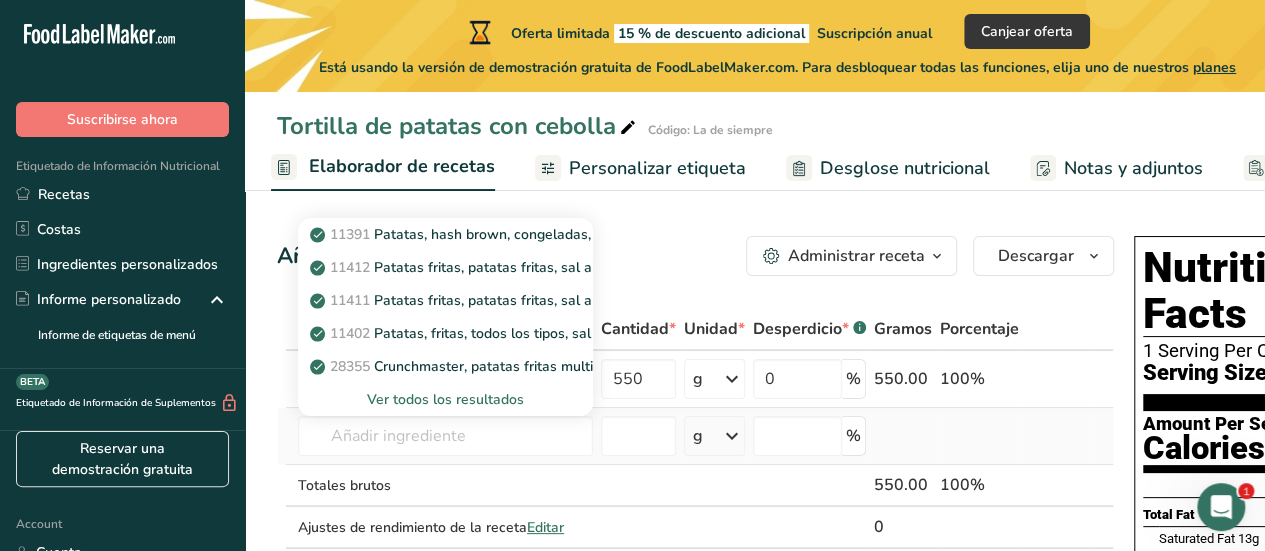 click on "Ver todos los resultados" at bounding box center [445, 399] 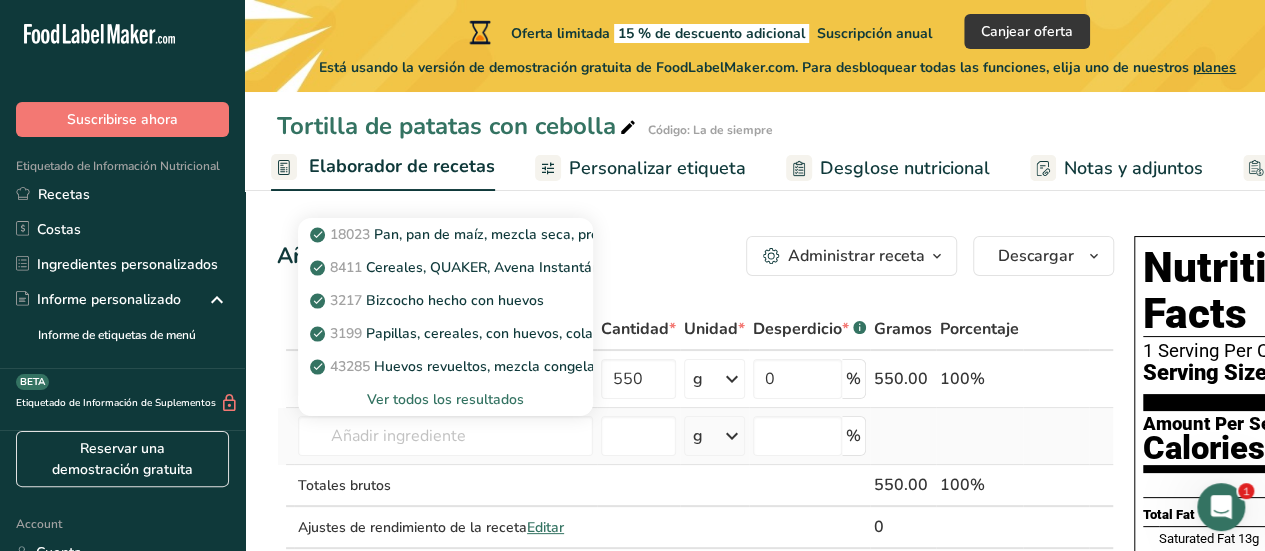click on "Ver todos los resultados" at bounding box center (445, 399) 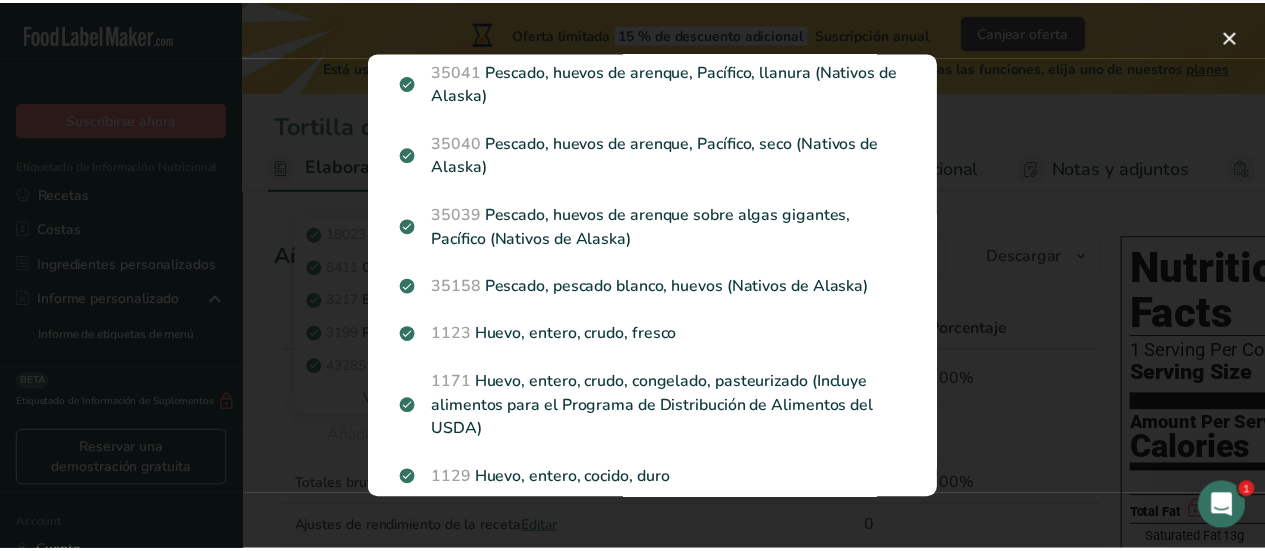 scroll, scrollTop: 379, scrollLeft: 0, axis: vertical 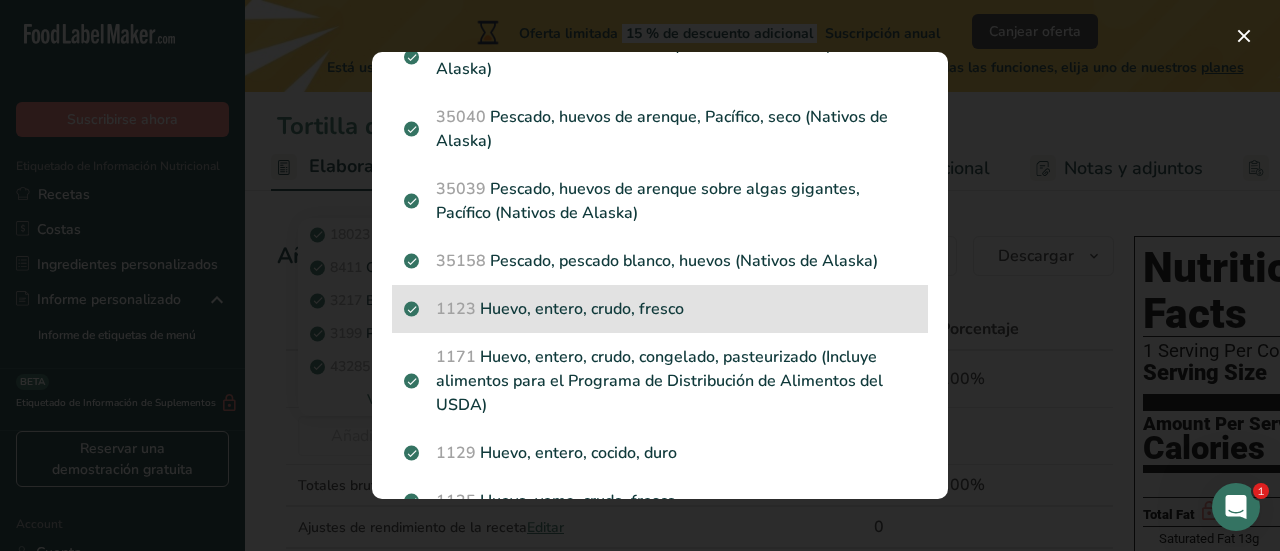 click on "1123
Huevo, entero, crudo, fresco" at bounding box center [660, 309] 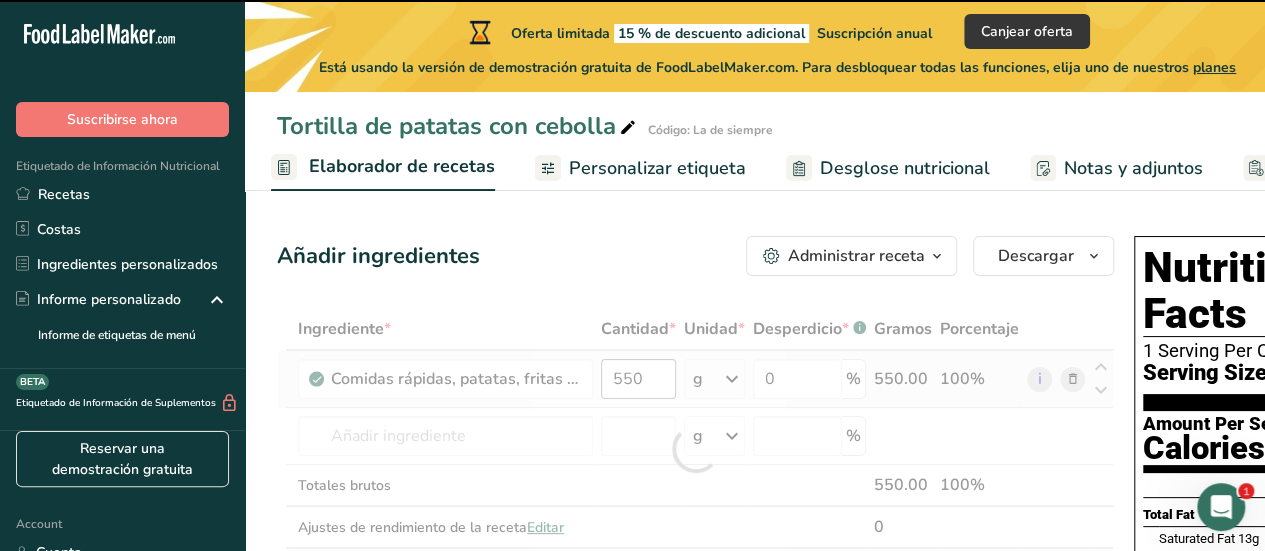 type on "0" 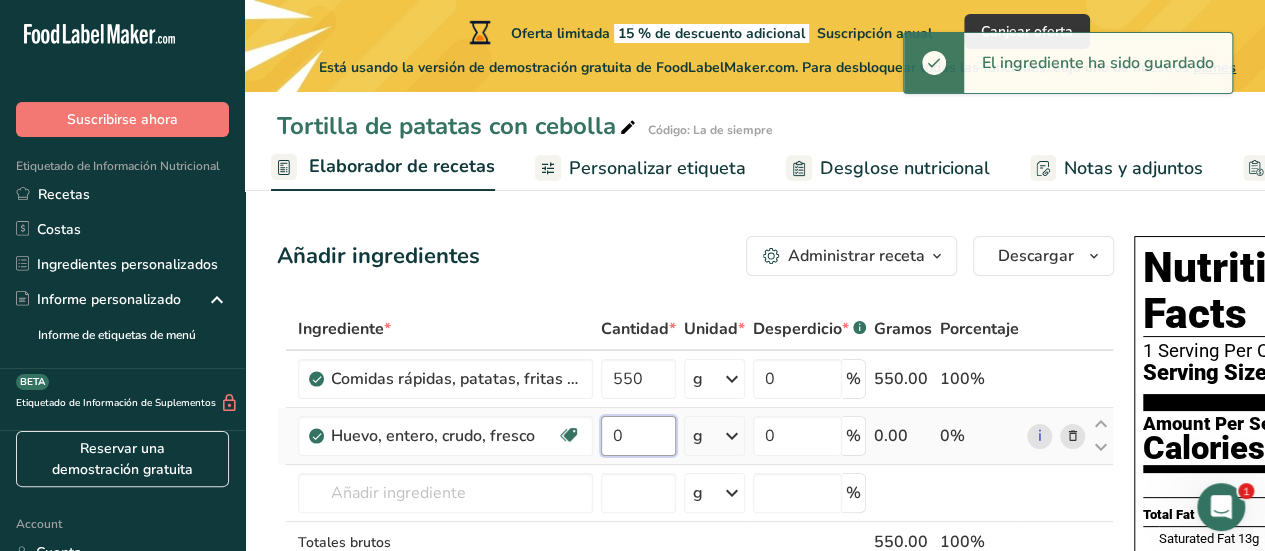 click on "0" at bounding box center (638, 436) 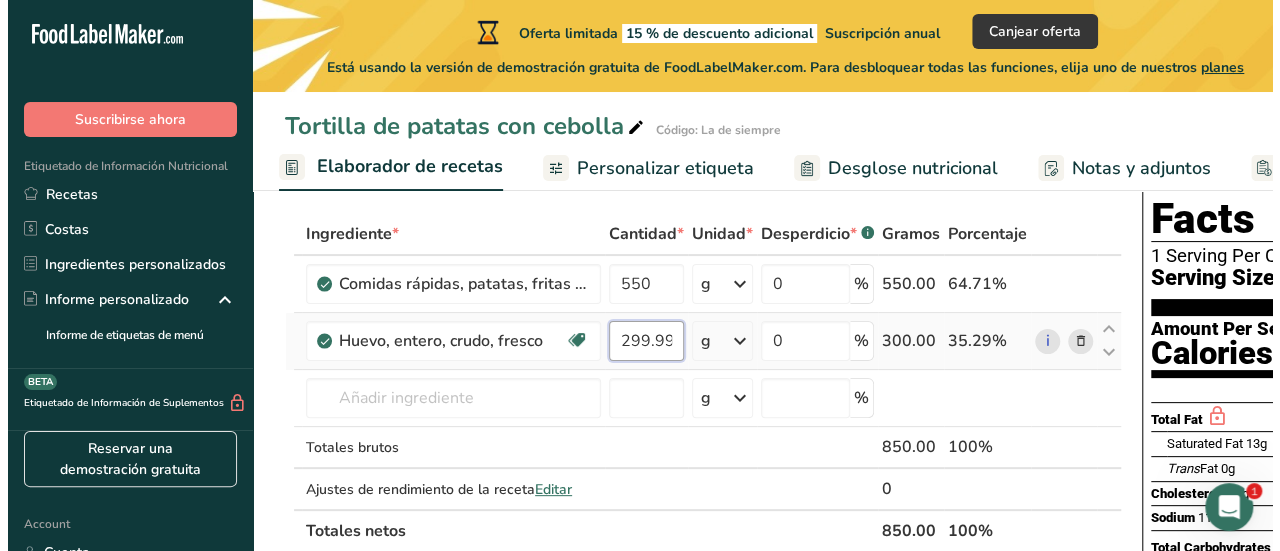 scroll, scrollTop: 96, scrollLeft: 0, axis: vertical 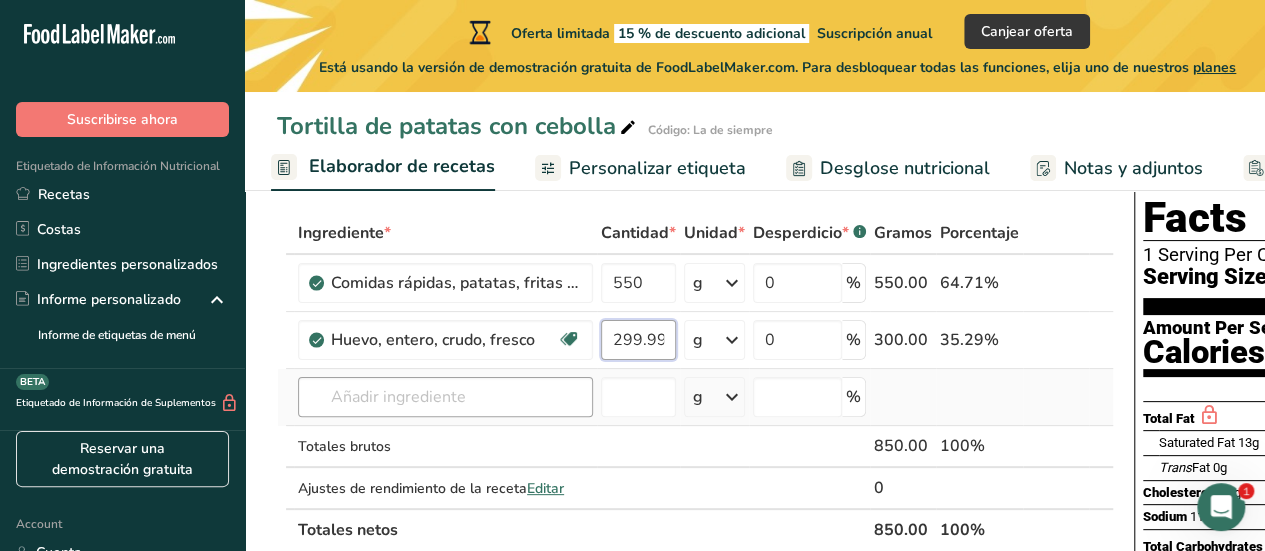 type on "299.999995" 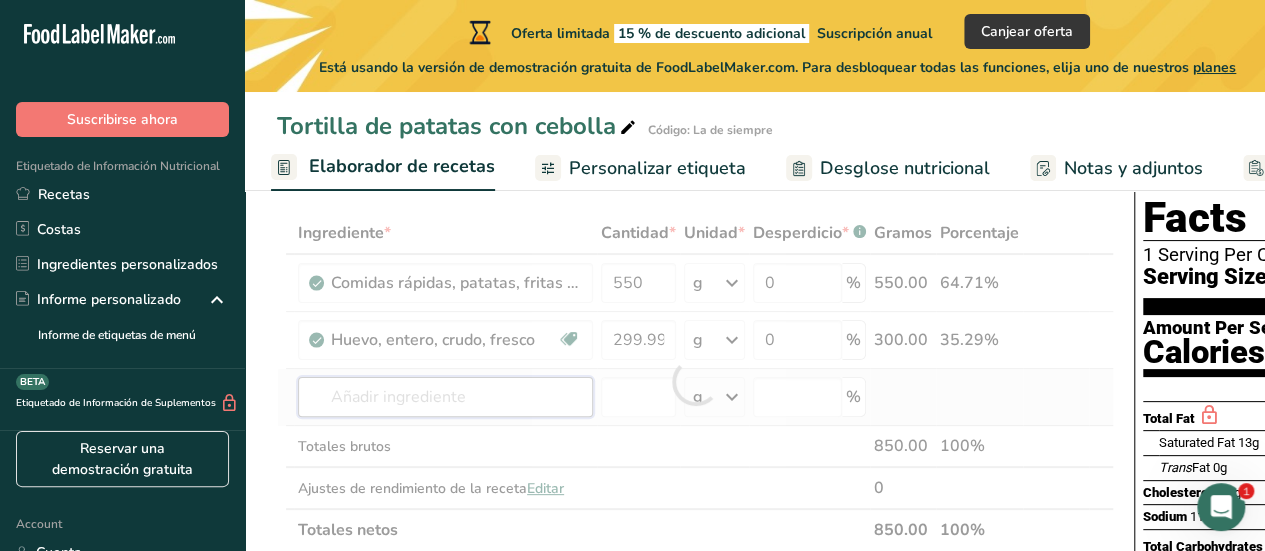 click on "Ingrediente *
Cantidad *
Unidad *
Desperdicio *   .a-a{fill:#347362;}.b-a{fill:#fff;}          Gramos
Porcentaje
Comidas rápidas, patatas, fritas en aceite vegetal.
550
g
Porciones
1 serving small
1 serving medium
1 serving large
Unidades de peso
g
kg
mg
Ver más
Unidades de volumen
litro
Las unidades de volumen requieren una conversión de densidad. Si conoce la densidad de su ingrediente, introdúzcala a continuación. De lo contrario, haga clic en "RIA", nuestra asistente regulatoria de IA, quien podrá ayudarle.
lb/pie³
g/cm³
Confirmar
mL" at bounding box center [695, 381] 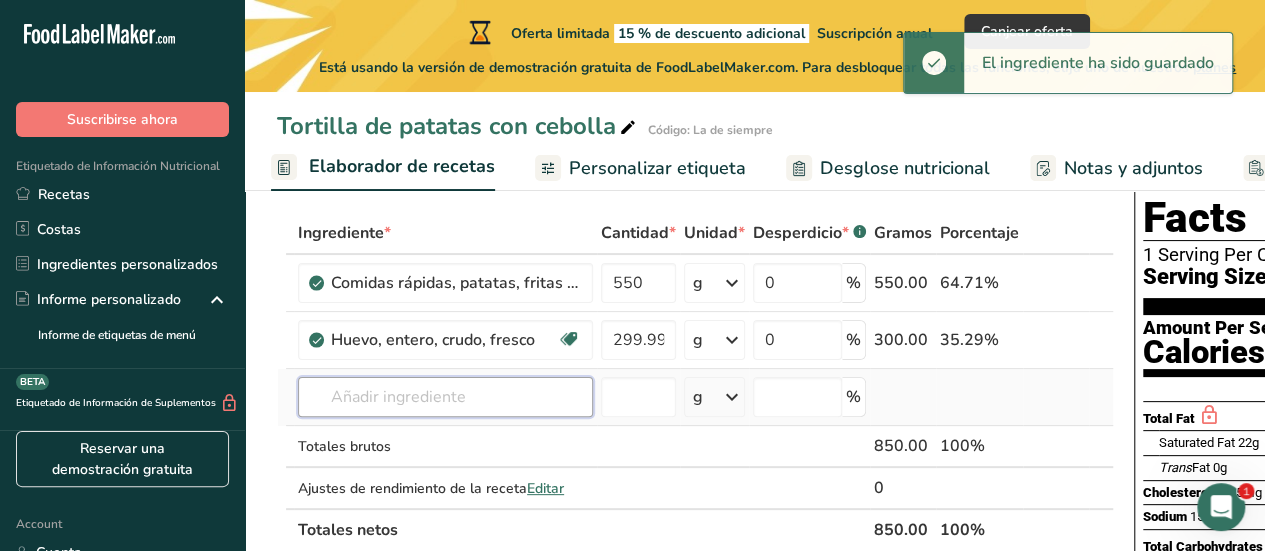 type on "c" 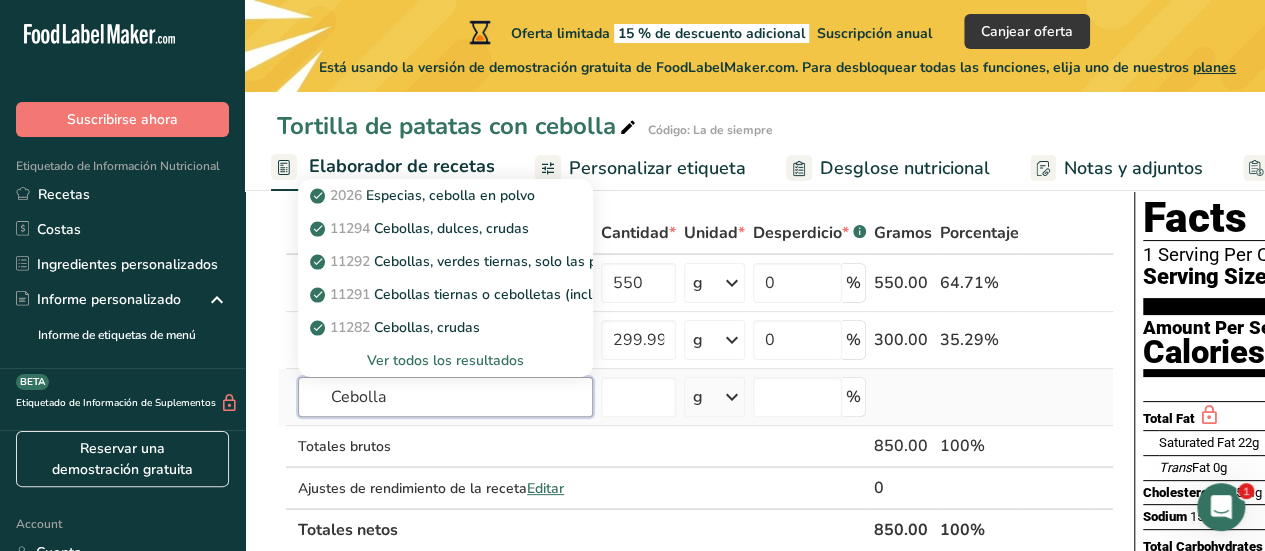 type on "Cebolla" 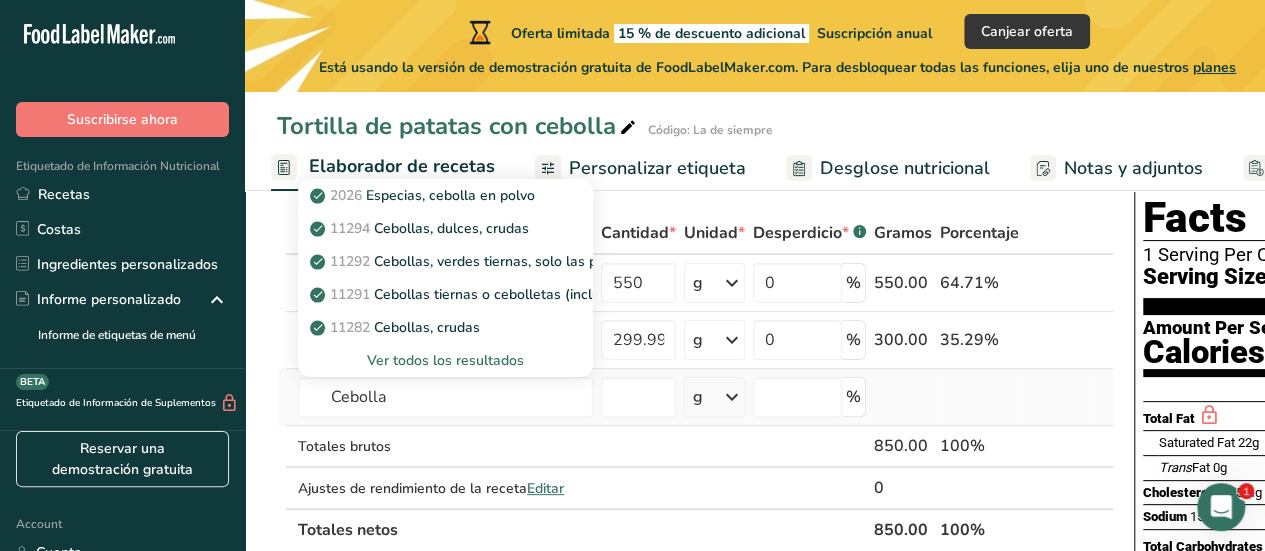 type 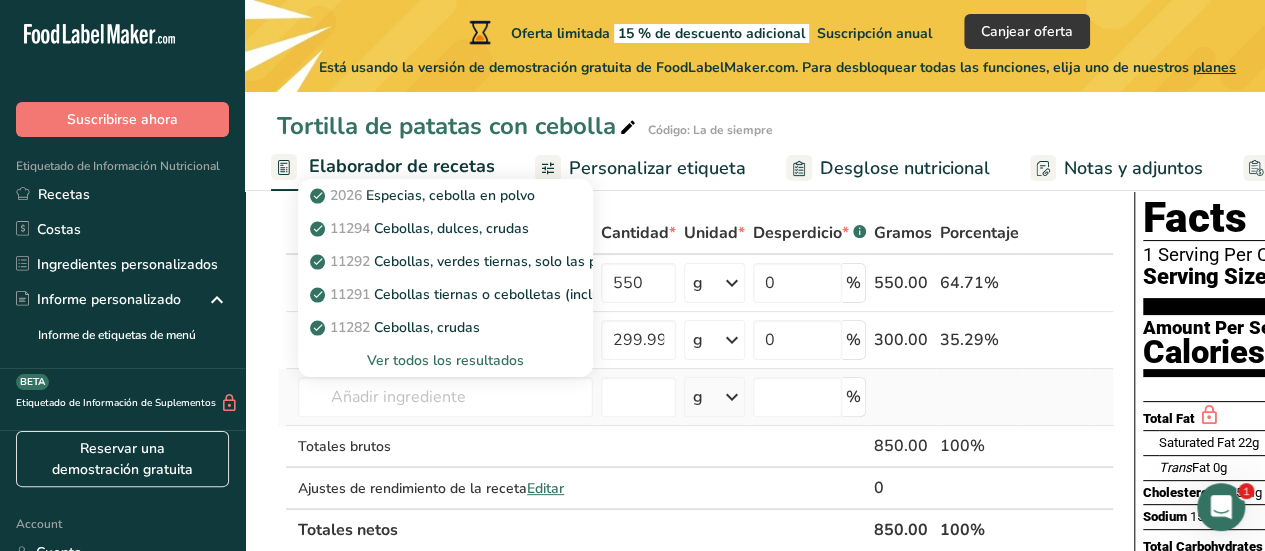 click on "Ver todos los resultados" at bounding box center [445, 360] 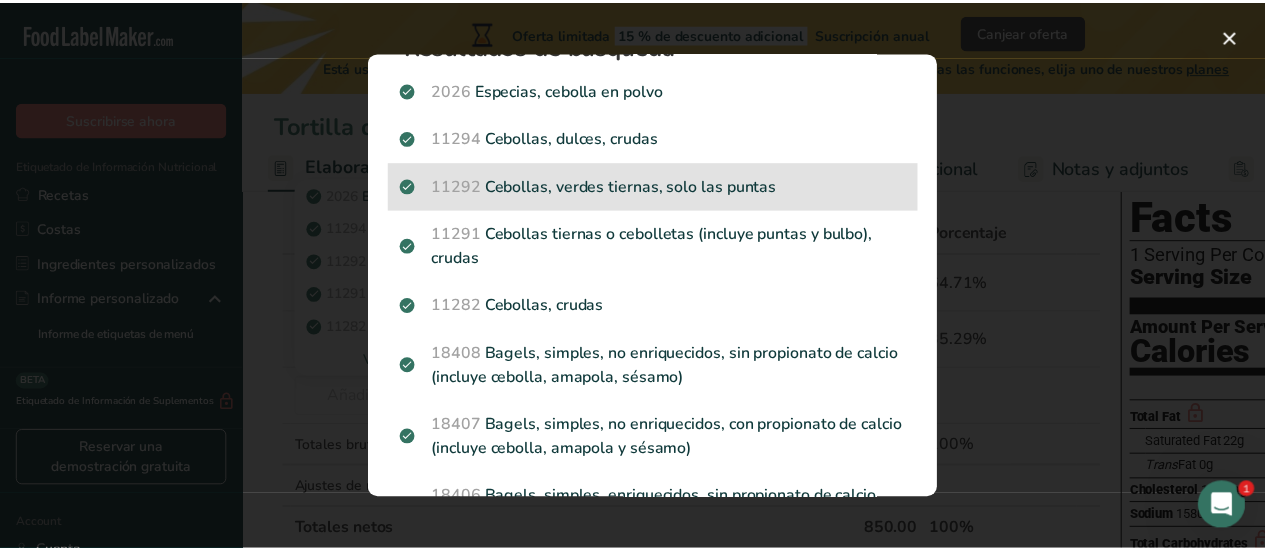 scroll, scrollTop: 45, scrollLeft: 0, axis: vertical 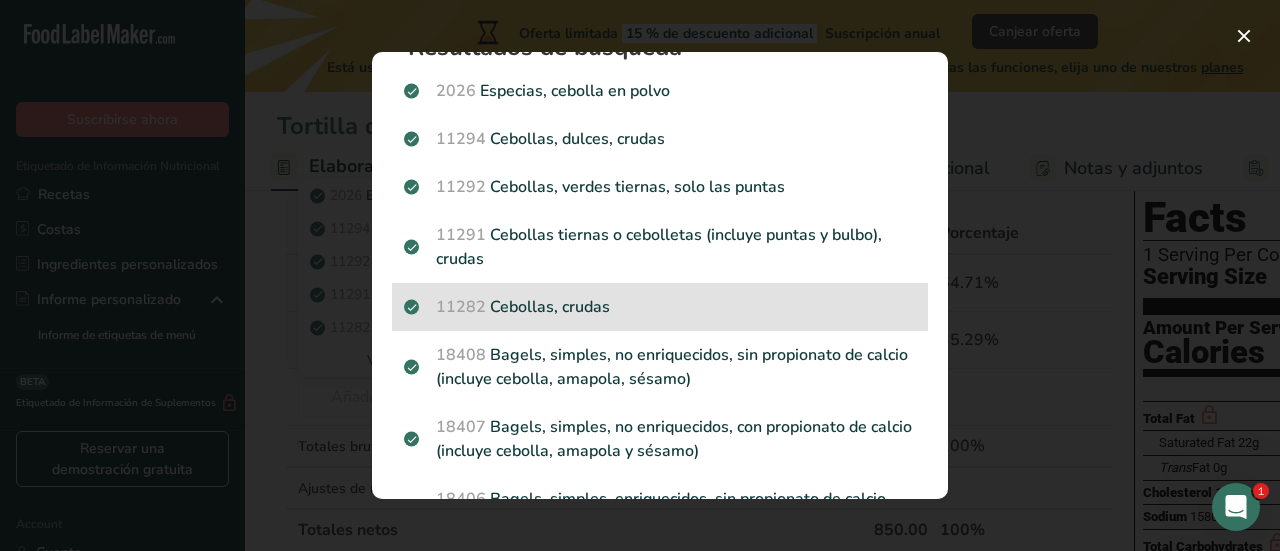 click on "11282
Cebollas, crudas" at bounding box center (660, 307) 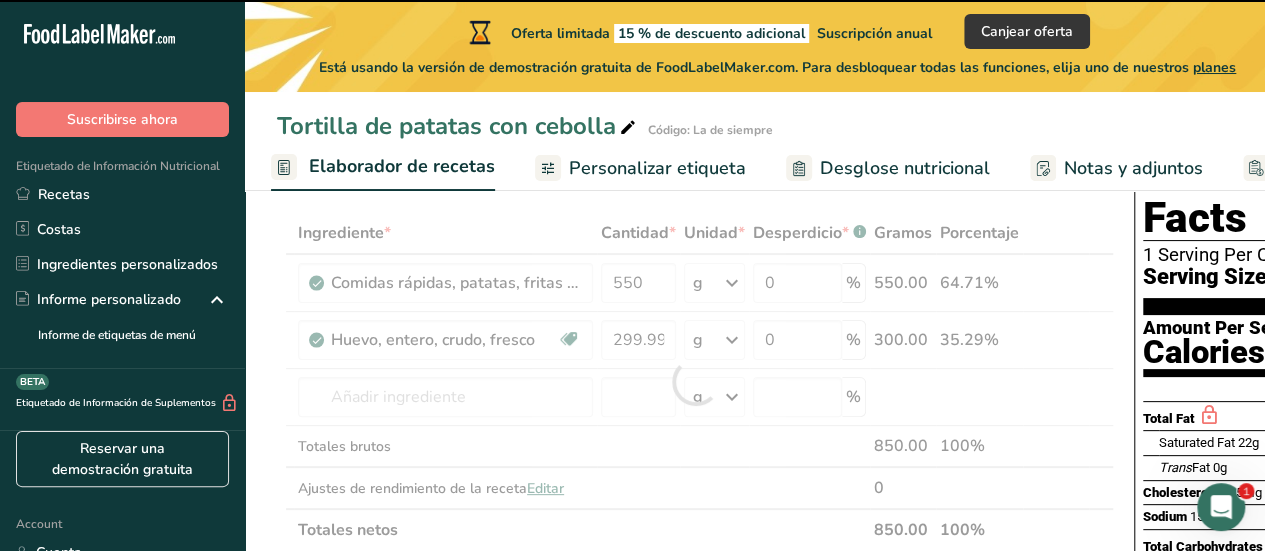 type on "0" 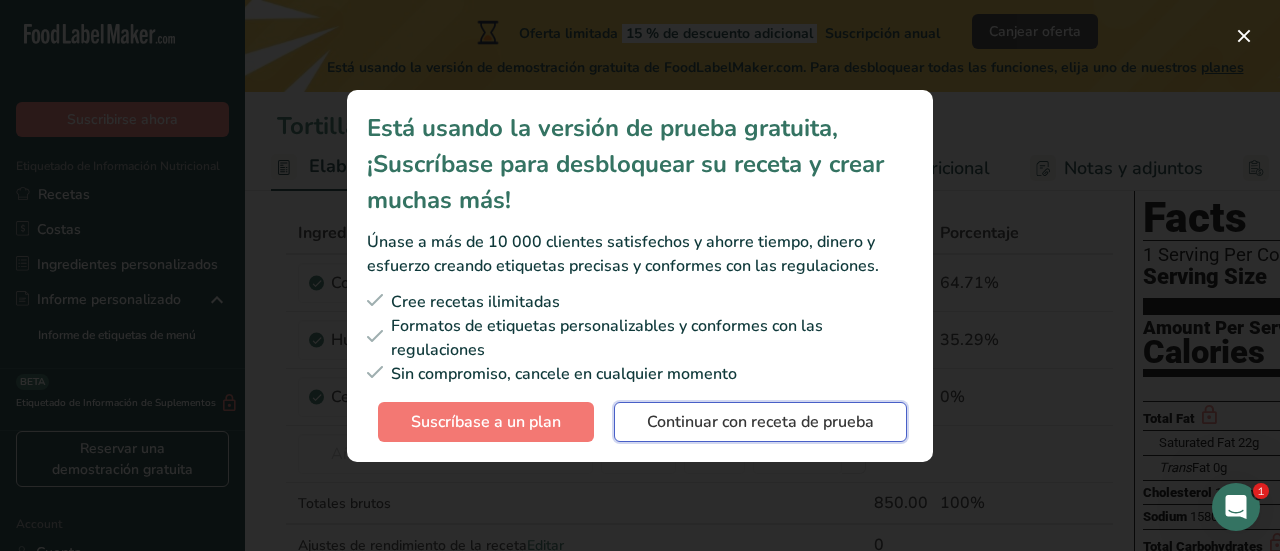 click on "Continuar con receta de prueba" at bounding box center [760, 422] 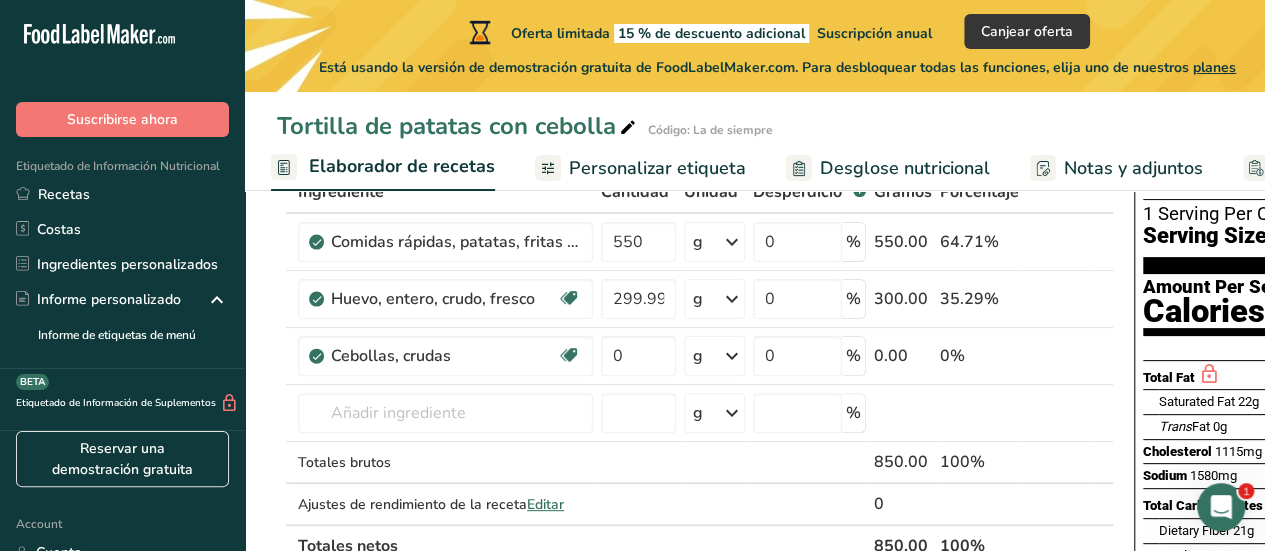 scroll, scrollTop: 143, scrollLeft: 0, axis: vertical 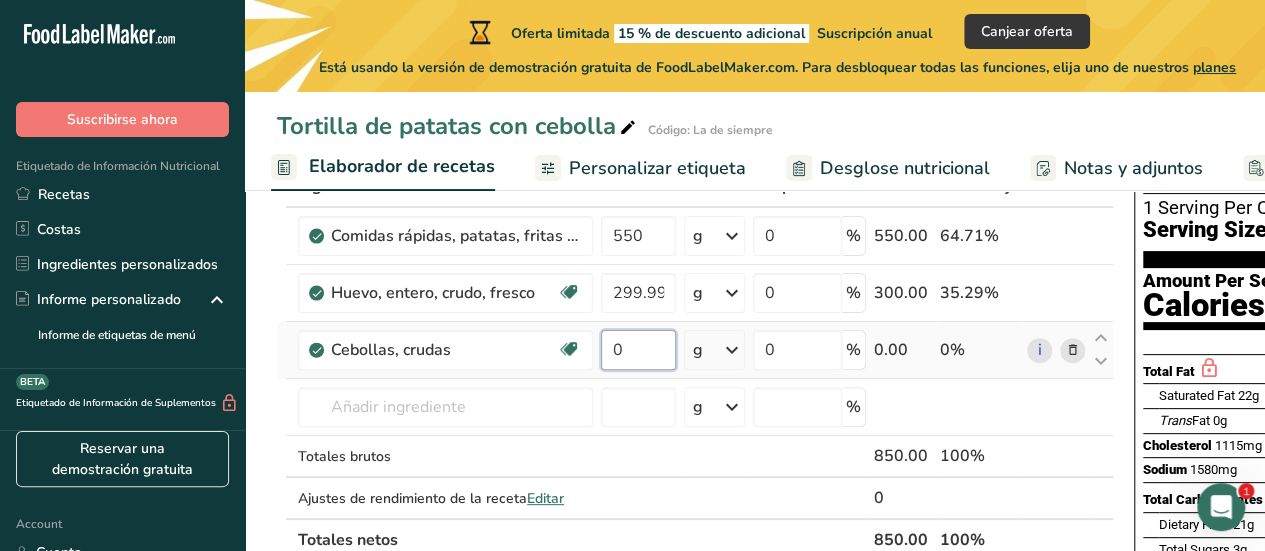 click on "0" at bounding box center (638, 350) 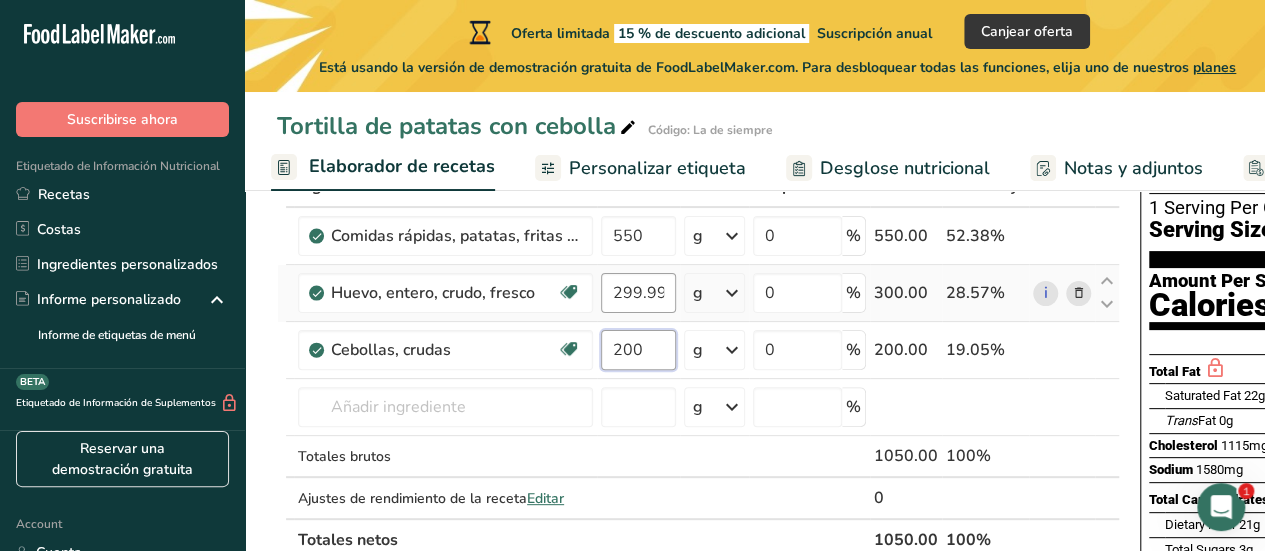 type on "200" 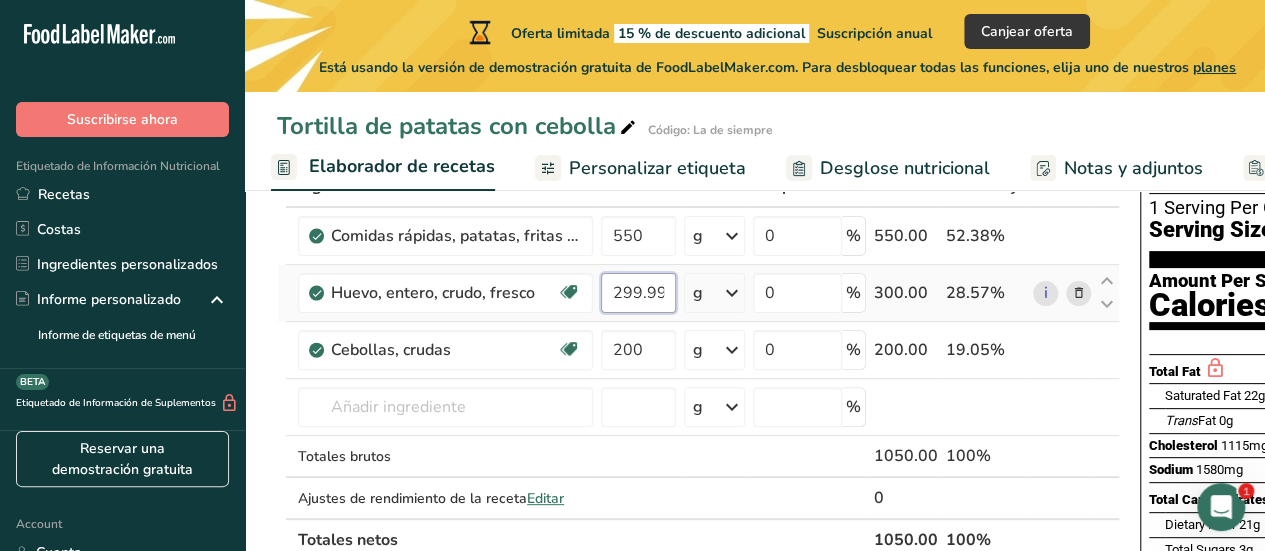 click on "Ingrediente *
Cantidad *
Unidad *
Desperdicio *   .a-a{fill:#347362;}.b-a{fill:#fff;}          Gramos
Porcentaje
Comidas rápidas, patatas, fritas en aceite vegetal.
550
g
Porciones
1 serving small
1 serving medium
1 serving large
Unidades de peso
g
kg
mg
Ver más
Unidades de volumen
litro
Las unidades de volumen requieren una conversión de densidad. Si conoce la densidad de su ingrediente, introdúzcala a continuación. De lo contrario, haga clic en "RIA", nuestra asistente regulatoria de IA, quien podrá ayudarle.
lb/pie³
g/cm³
Confirmar
mL" at bounding box center [698, 363] 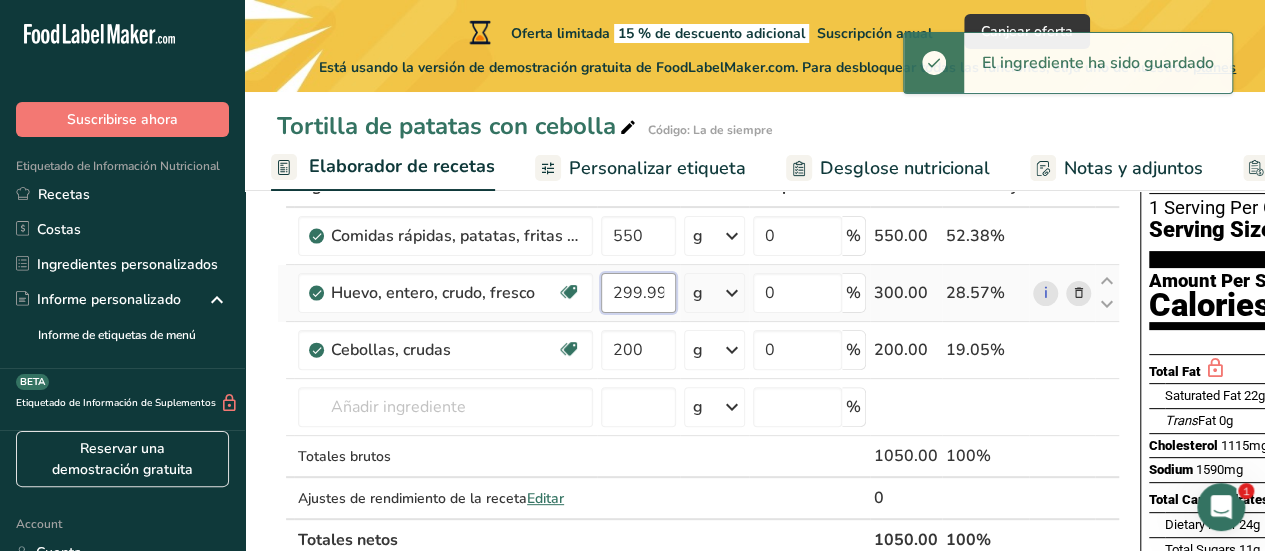 click on "299.999995" at bounding box center [638, 293] 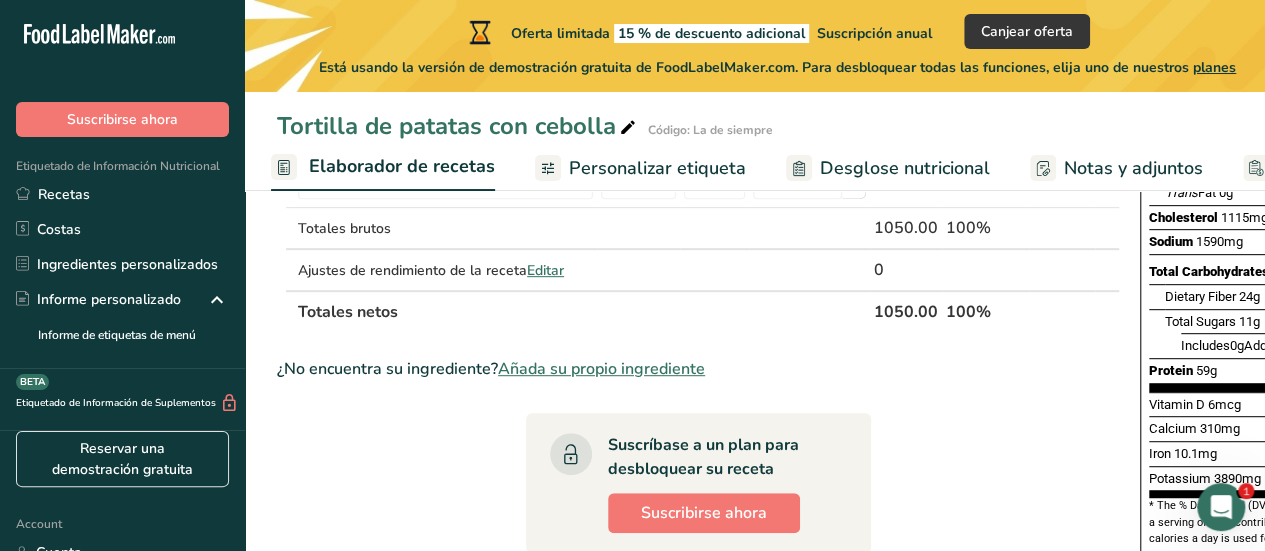 scroll, scrollTop: 372, scrollLeft: 0, axis: vertical 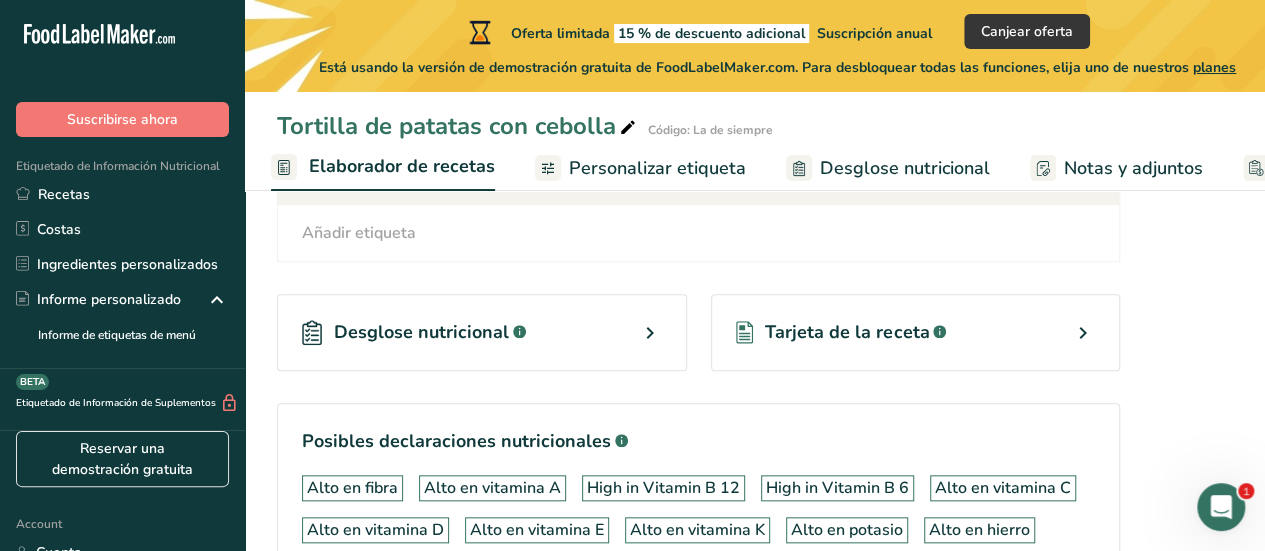 type on "299.999998" 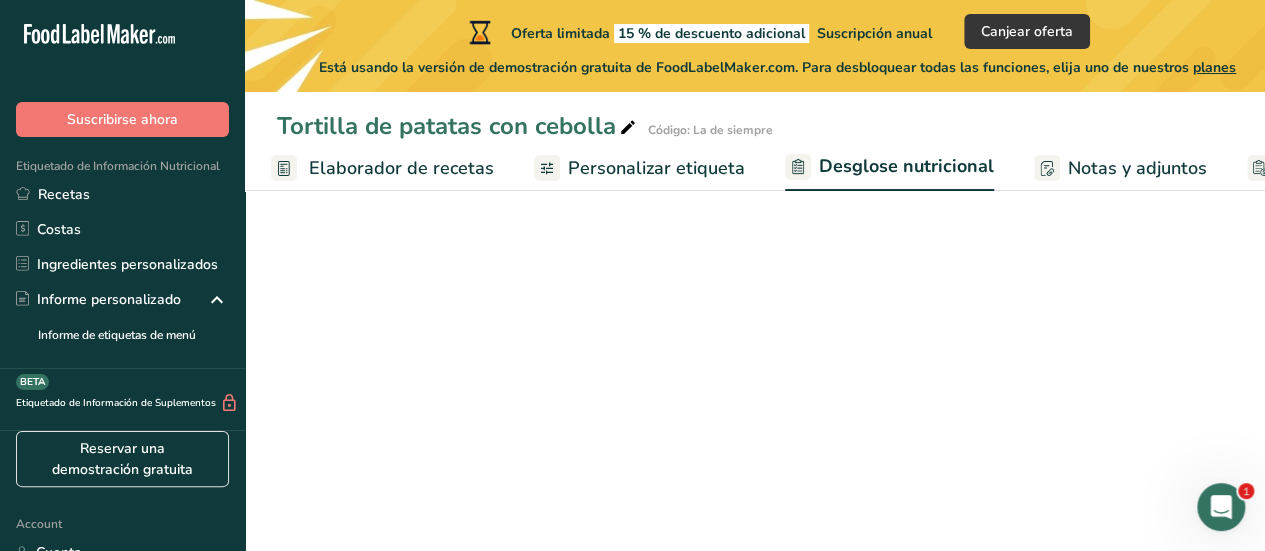 select on "Calories" 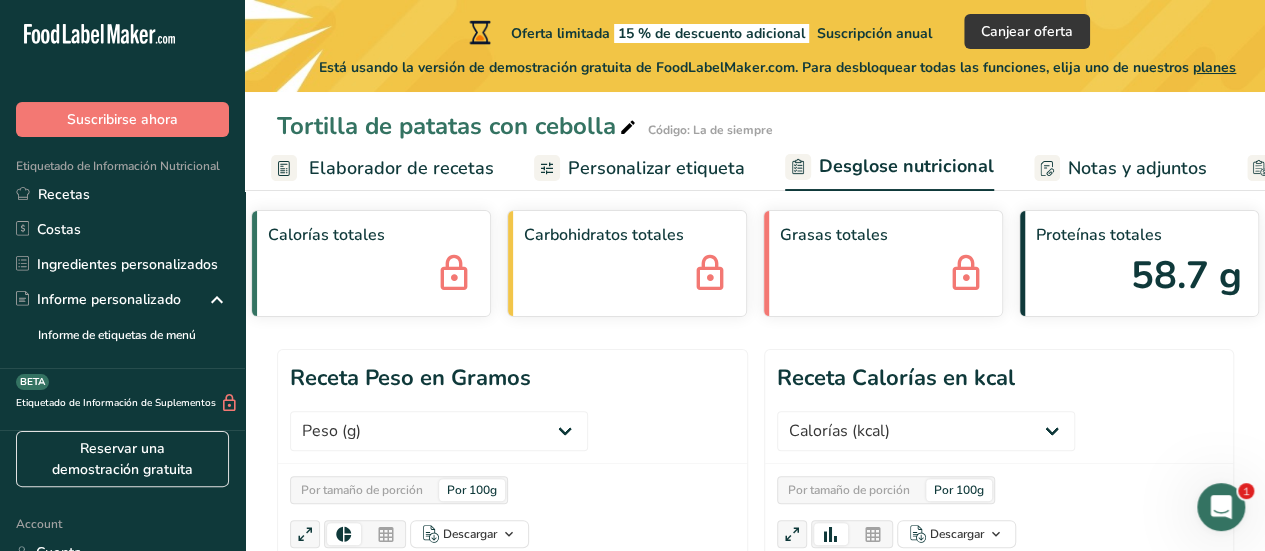 scroll, scrollTop: 0, scrollLeft: 0, axis: both 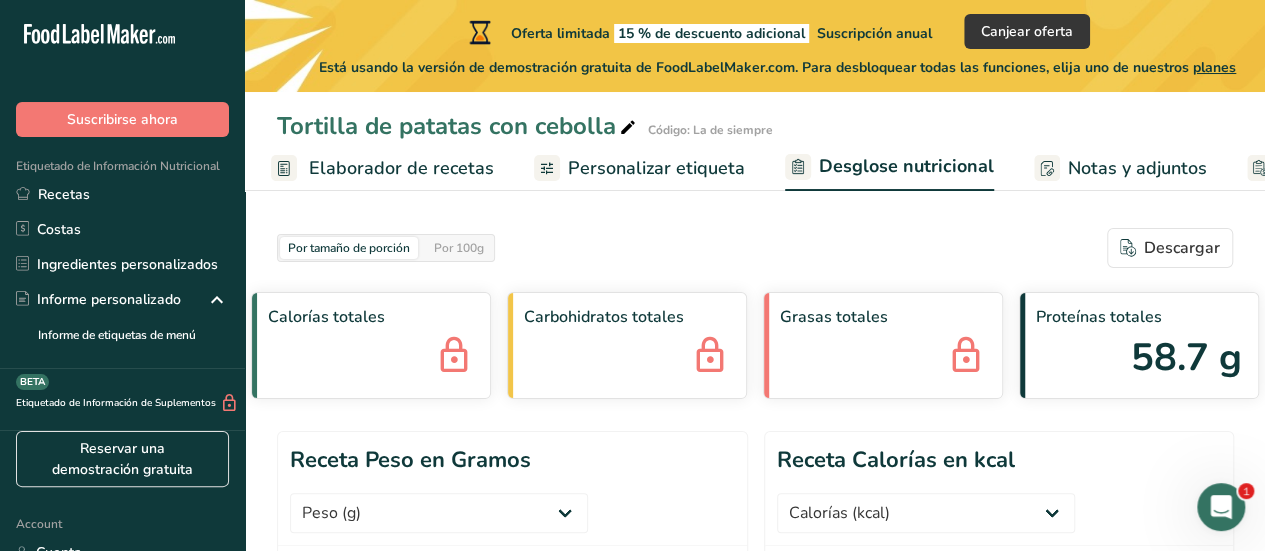 click on "Personalizar etiqueta" at bounding box center (656, 168) 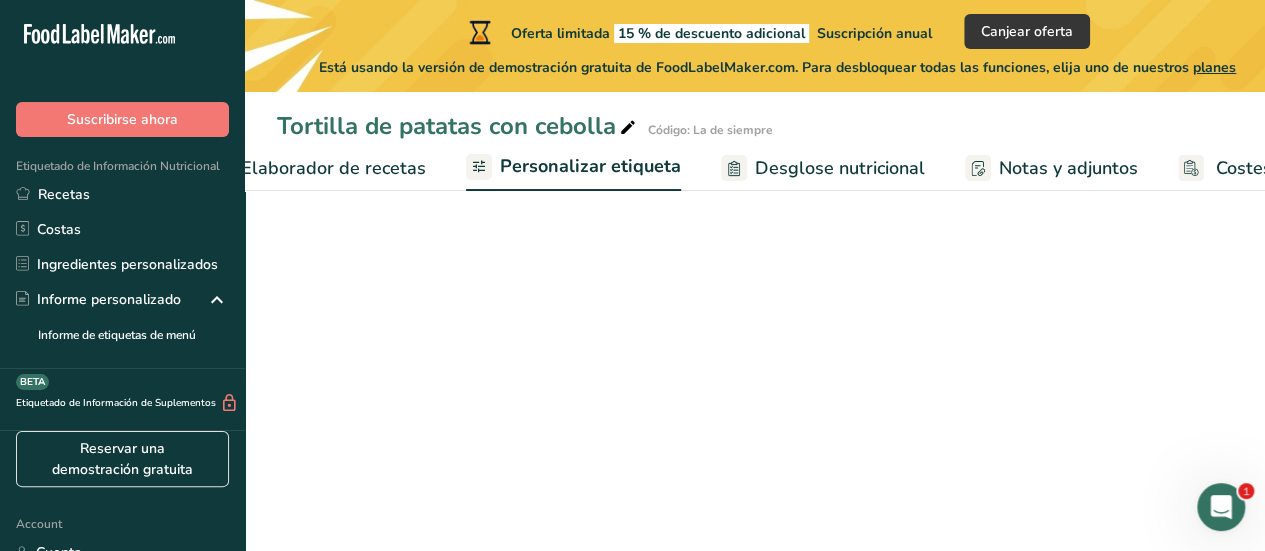scroll, scrollTop: 0, scrollLeft: 479, axis: horizontal 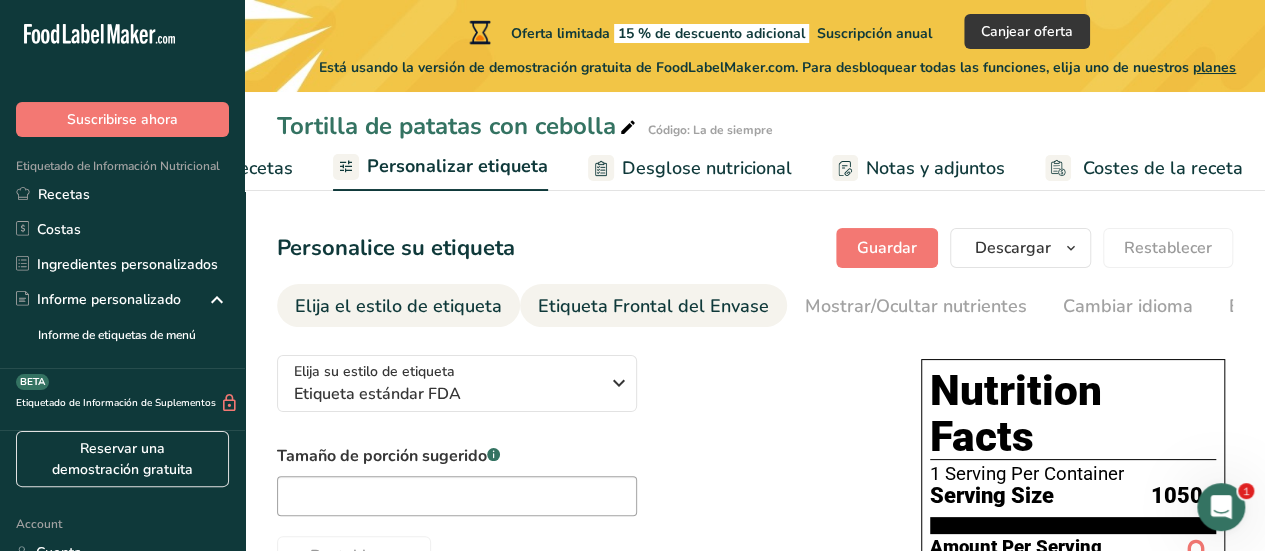 click on "Etiqueta Frontal del Envase" at bounding box center [653, 306] 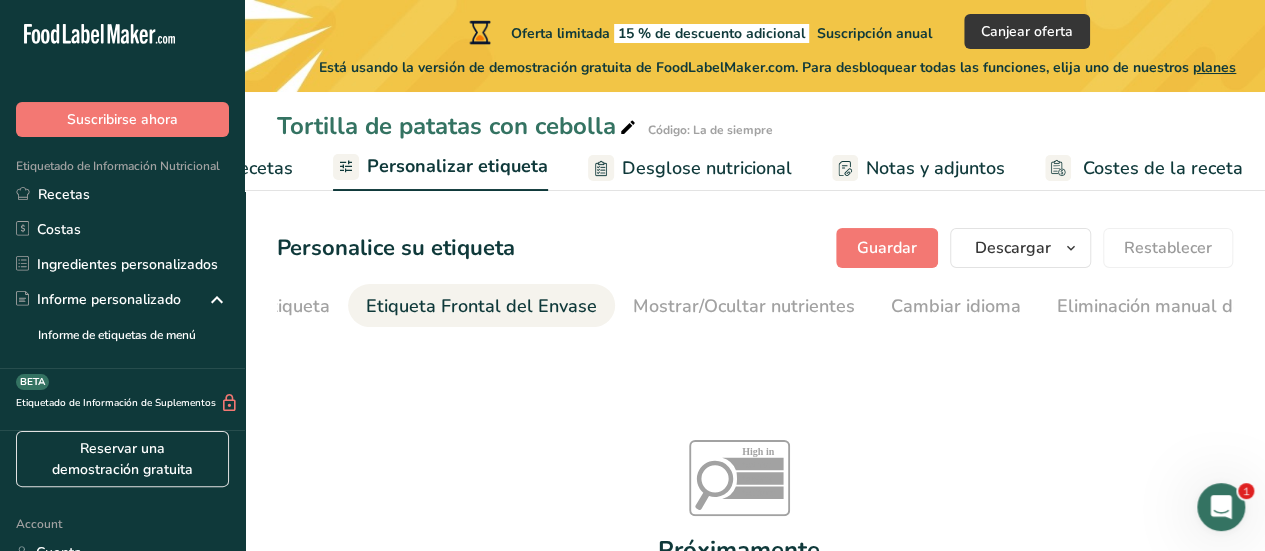 scroll, scrollTop: 0, scrollLeft: 238, axis: horizontal 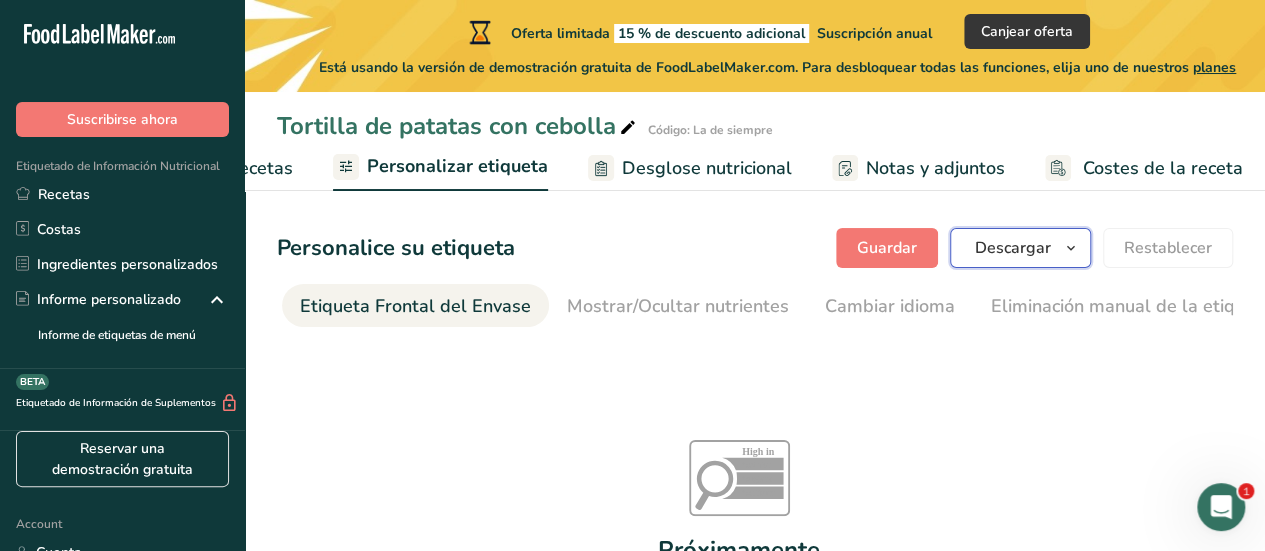 click on "Descargar" at bounding box center (1013, 248) 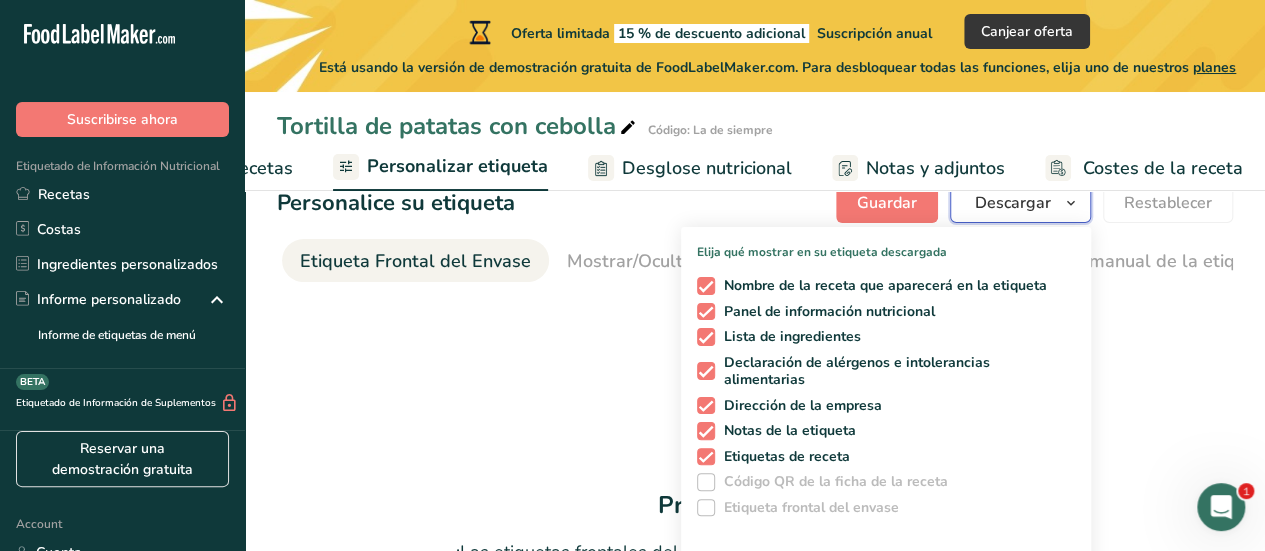 scroll, scrollTop: 46, scrollLeft: 0, axis: vertical 